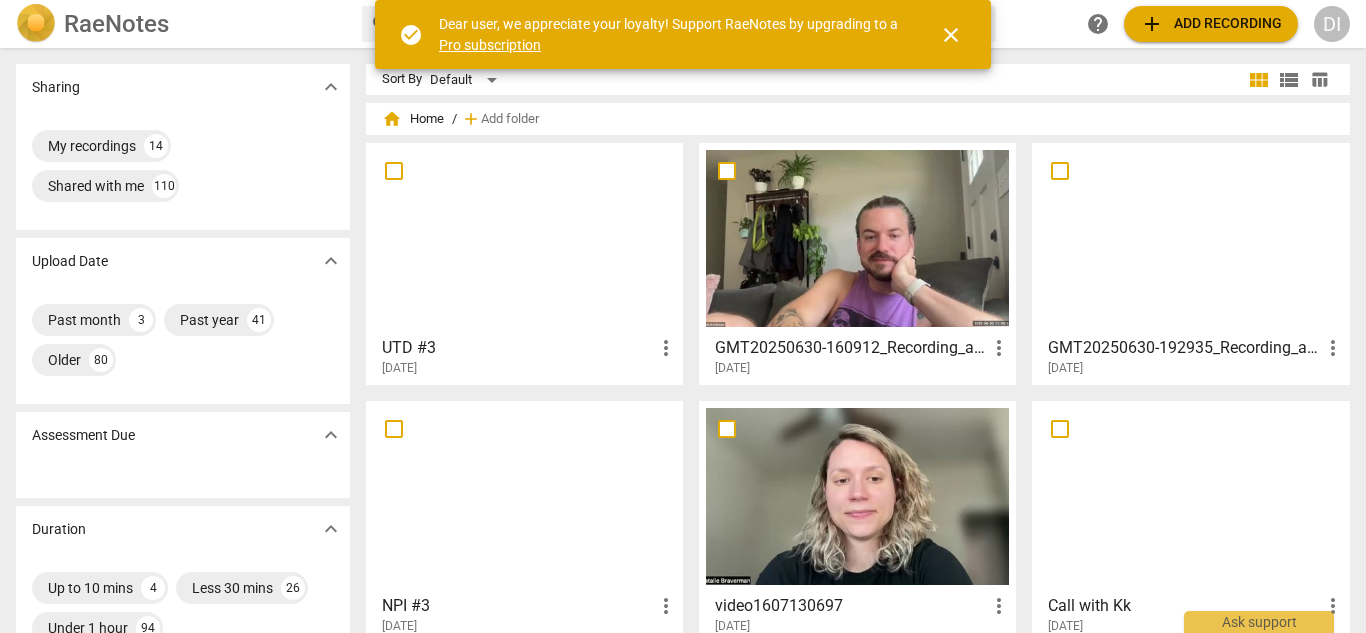 scroll, scrollTop: 0, scrollLeft: 0, axis: both 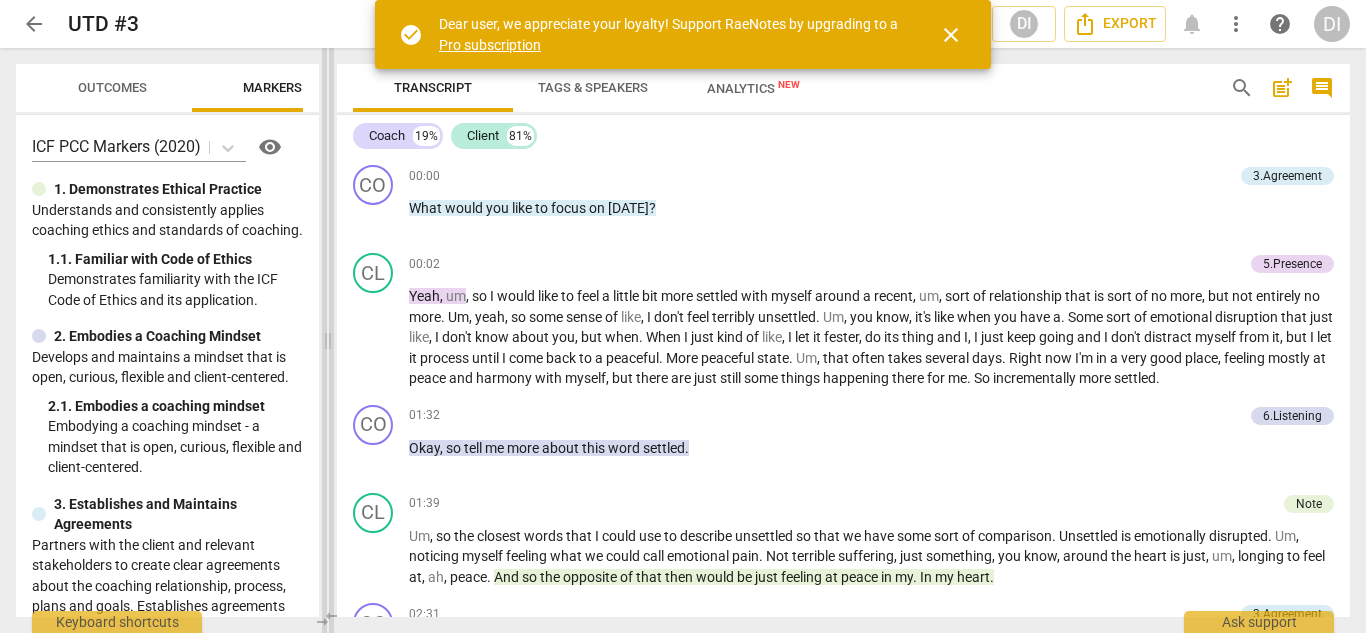 drag, startPoint x: 684, startPoint y: 345, endPoint x: 329, endPoint y: 351, distance: 355.0507 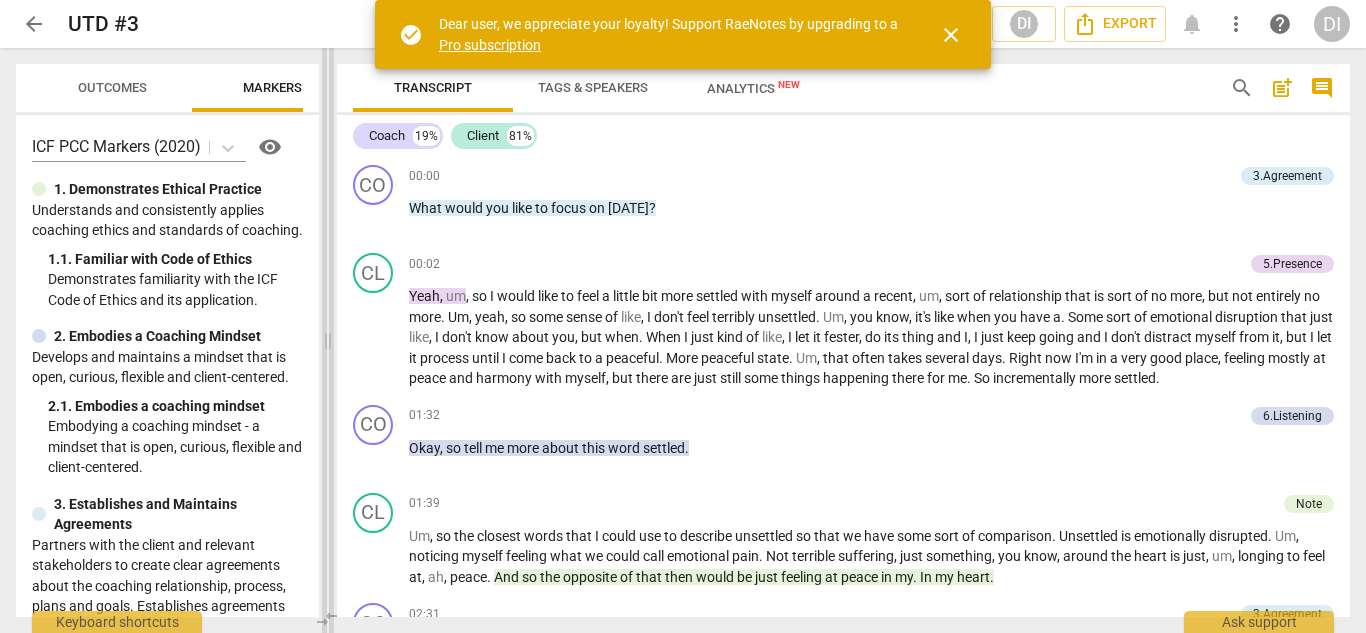 click at bounding box center [328, 340] 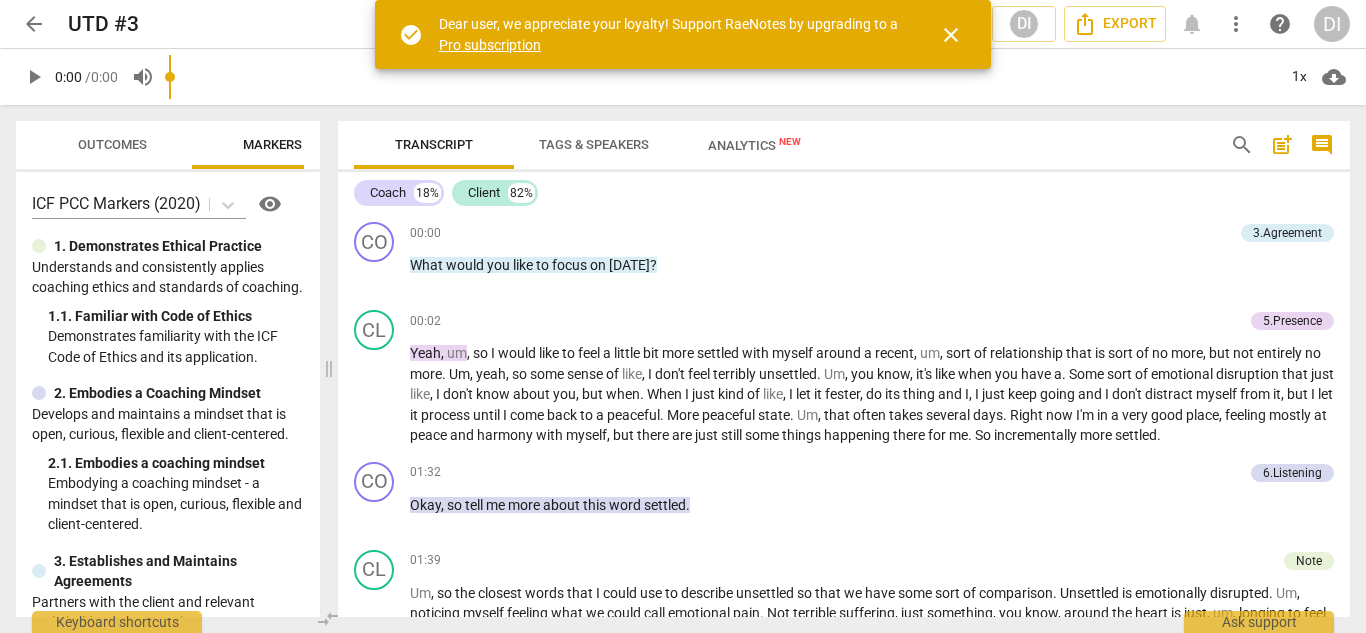 click on "close" at bounding box center [951, 35] 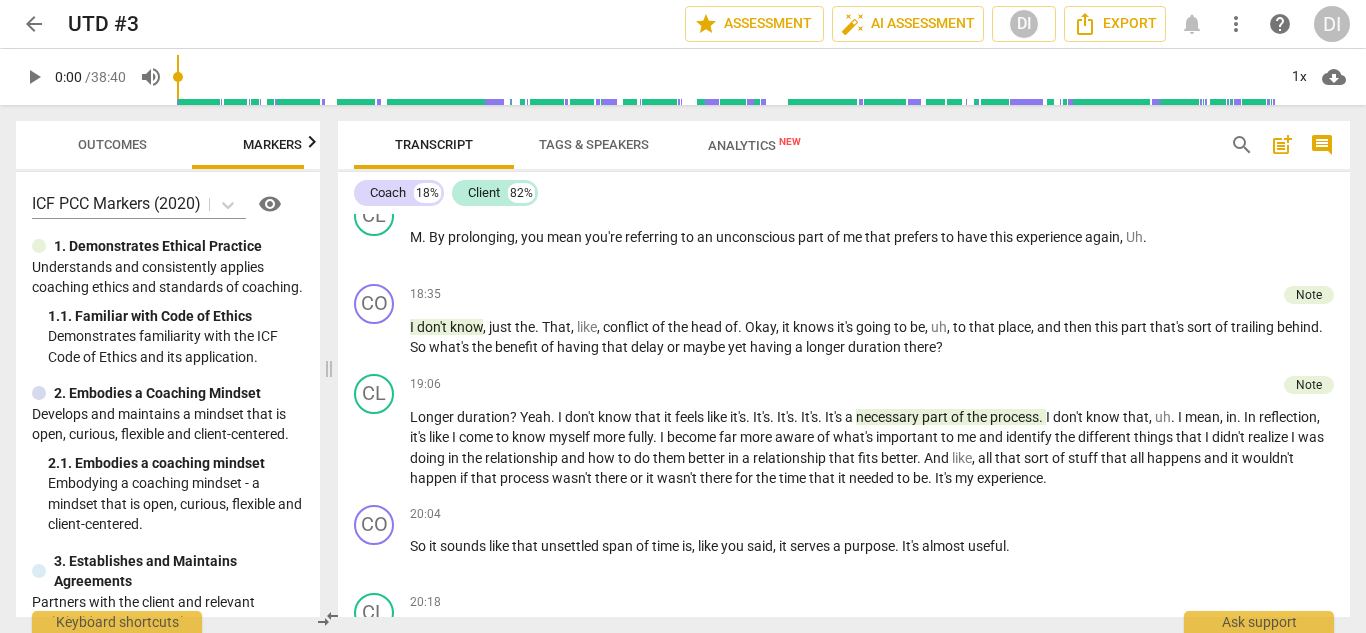 scroll, scrollTop: 3563, scrollLeft: 0, axis: vertical 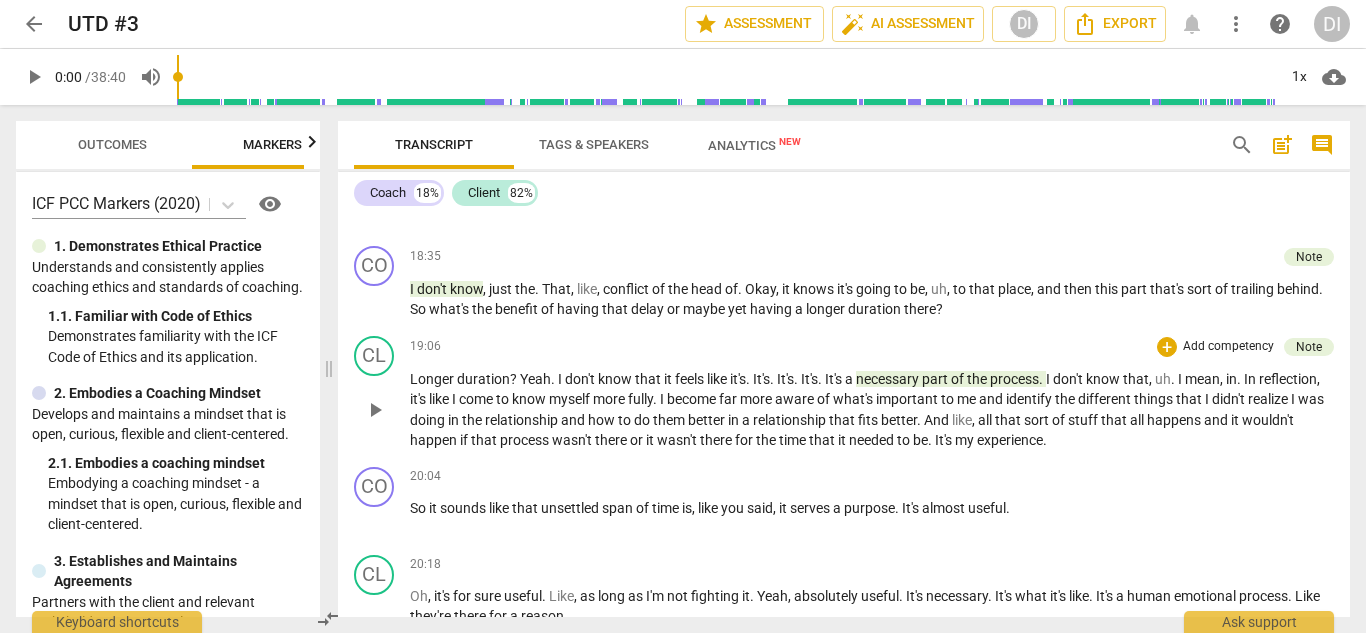 click on "play_arrow" at bounding box center [375, 410] 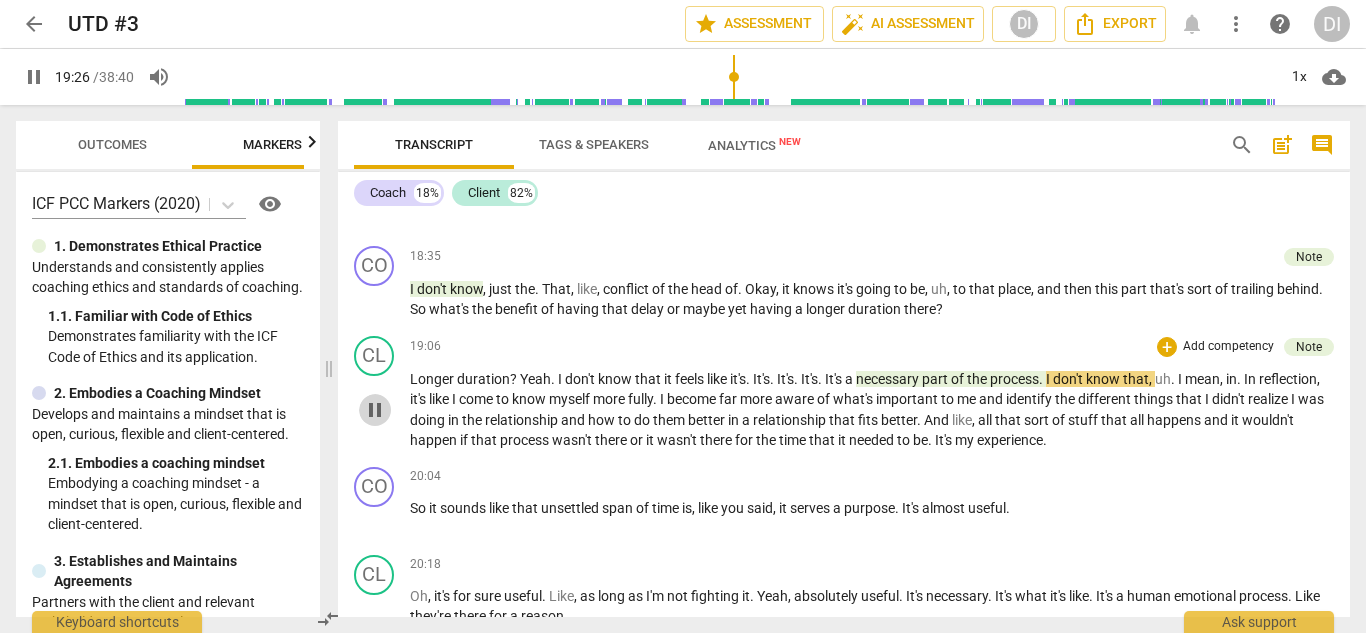 click on "pause" at bounding box center (375, 410) 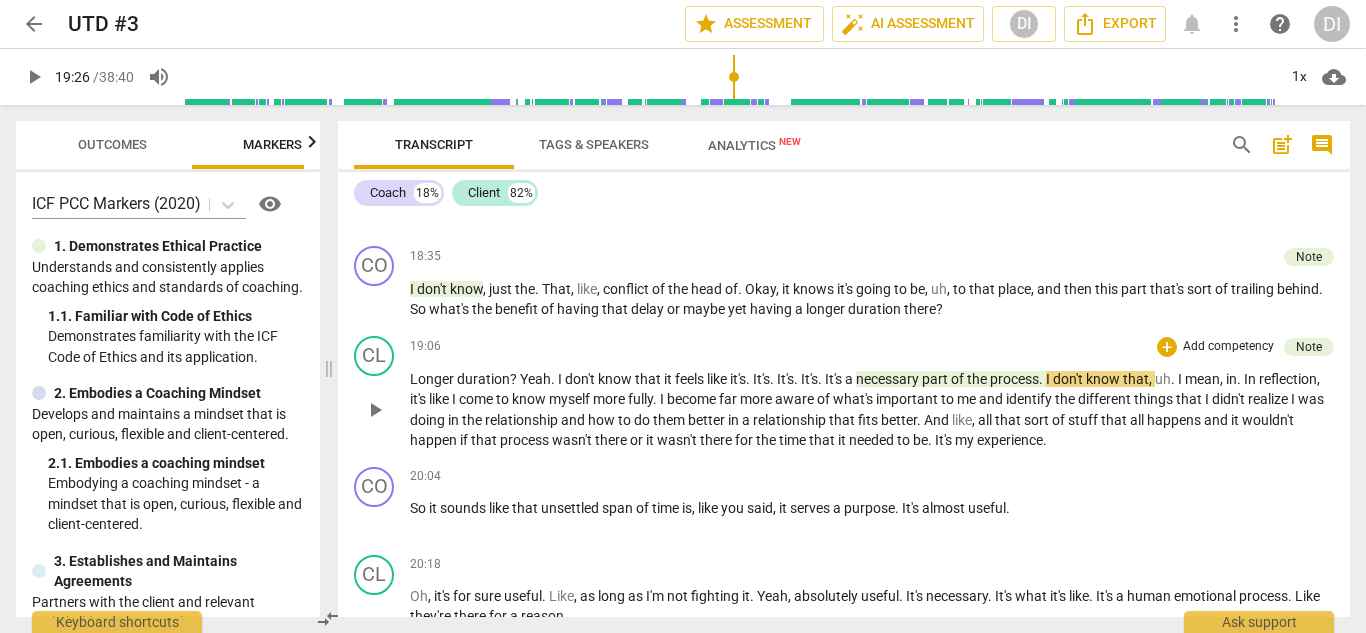 type on "1167" 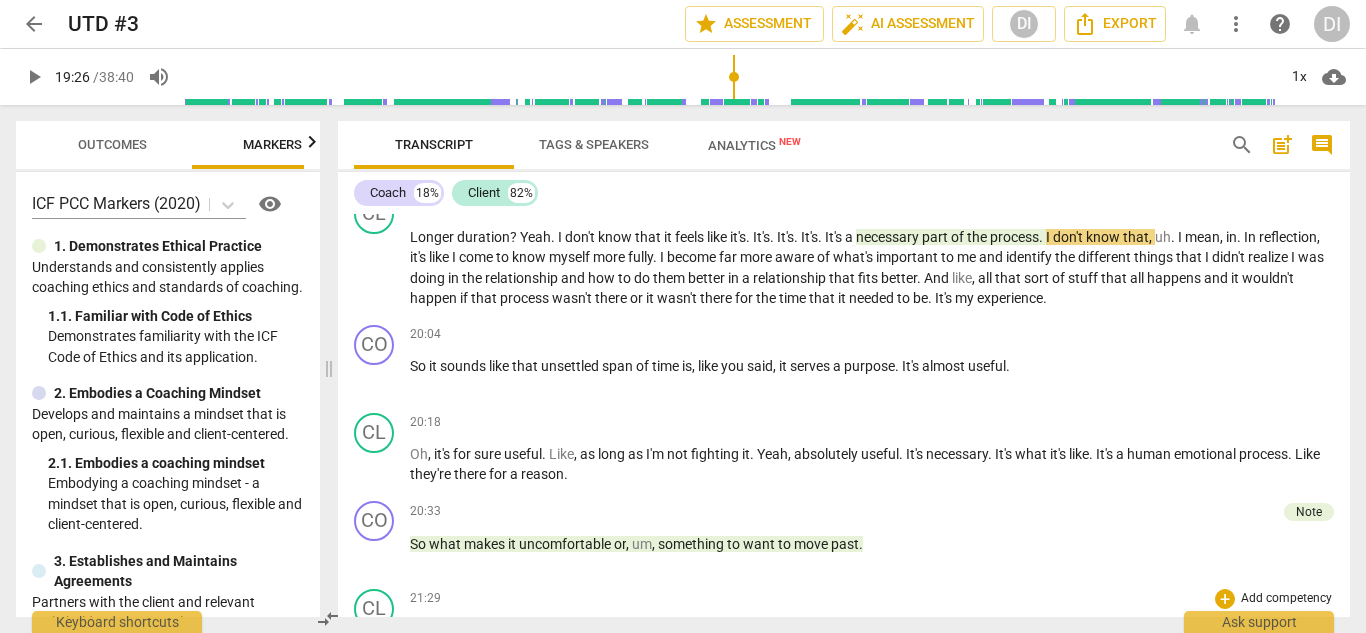 scroll, scrollTop: 3702, scrollLeft: 0, axis: vertical 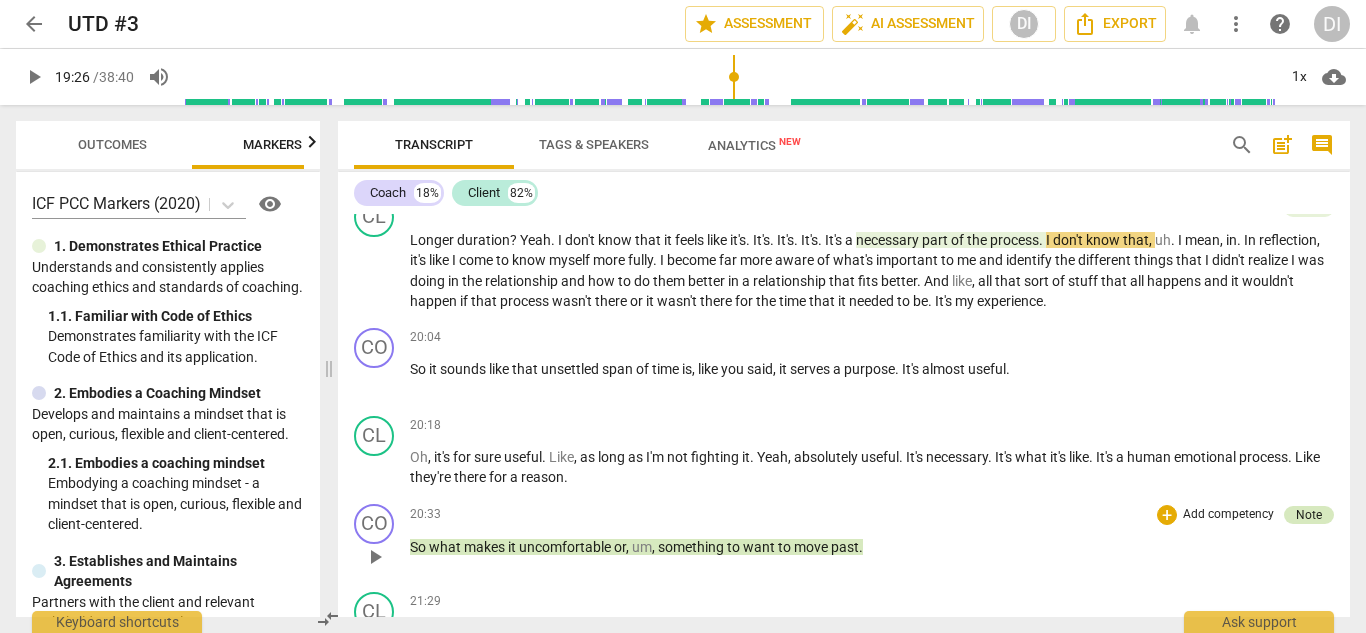 click on "Note" at bounding box center (1309, 515) 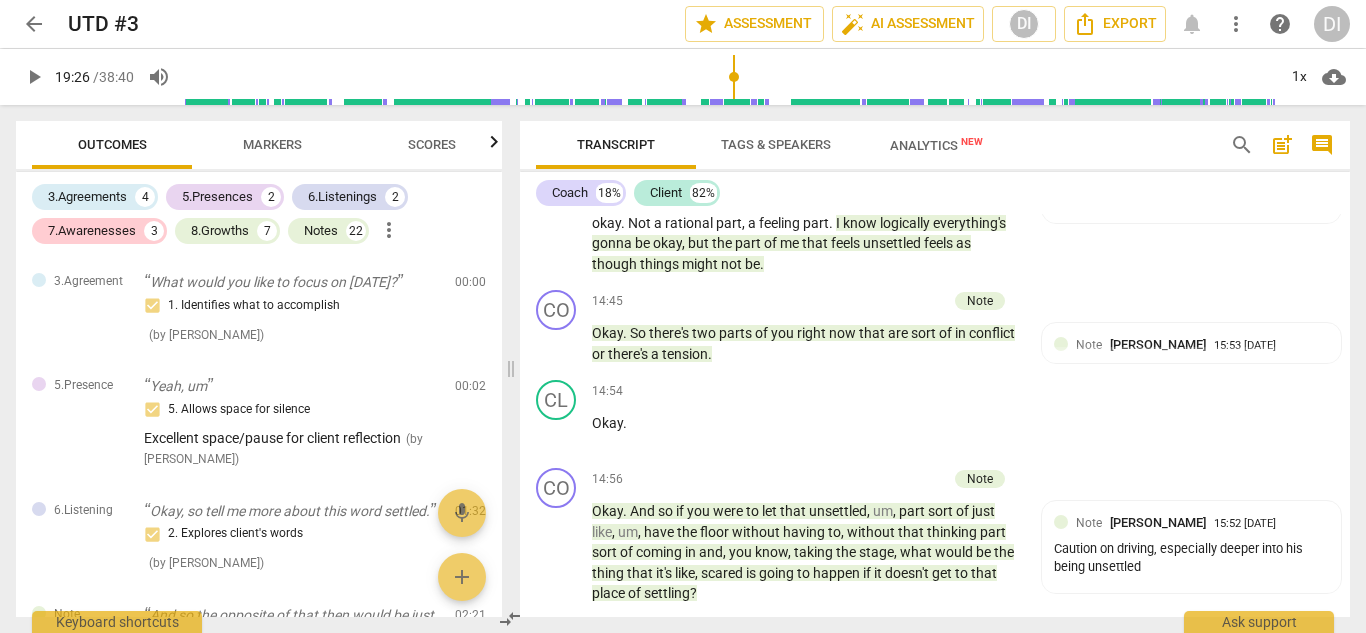 scroll, scrollTop: 5145, scrollLeft: 0, axis: vertical 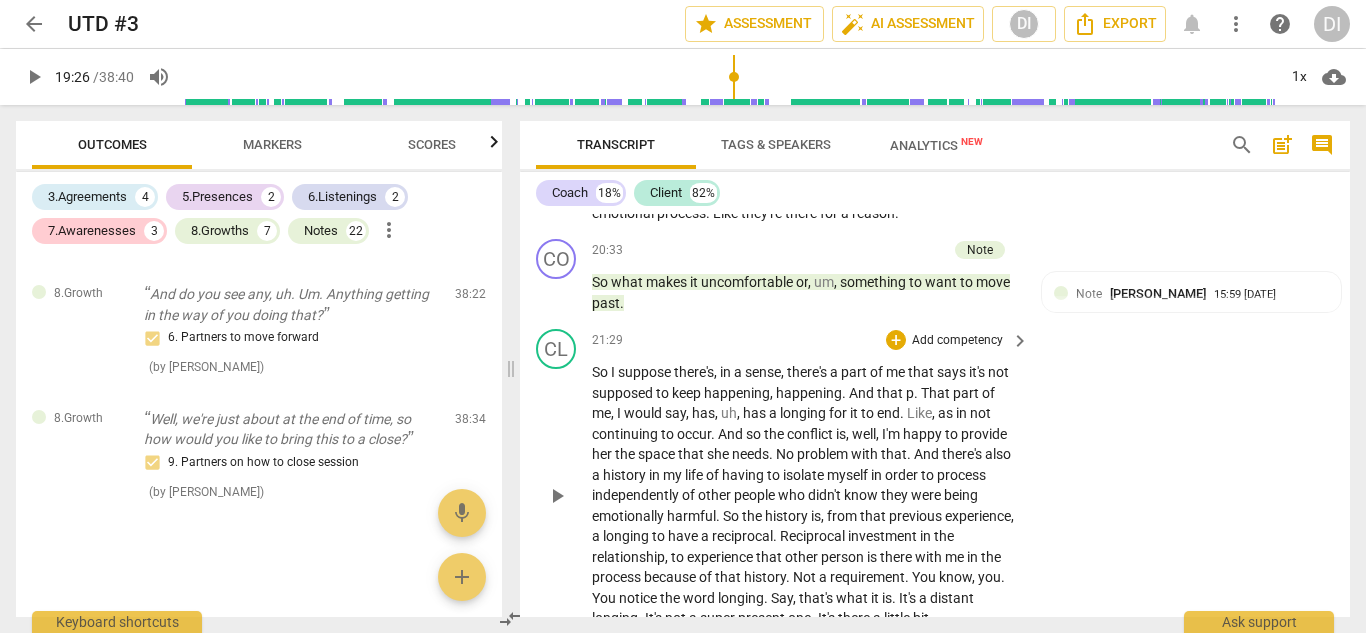 click on "CL play_arrow pause 21:29 + Add competency keyboard_arrow_right So   I   suppose   there's ,   in   a   sense ,   there's   a   part   of   me   that   says   it's   not   supposed   to   keep   happening ,   happening .   And   that   p .   That   part   of   me ,   I   would   say ,   has ,   uh ,   has   a   longing   for   it   to   end .   Like ,   as   in   not   continuing   to   occur .   And   so   the   conflict   is ,   well ,   I'm   happy   to   provide   her   the   space   that   she   needs .   No   problem   with   that .   And   there's   also   a   history   in   my   life   of   having   to   isolate   myself   in   order   to   process   independently   of   other   people   who   didn't   know   they   were   being   emotionally   harmful .   So   the   history   is ,   from   that   previous   experience ,   a   longing   to   have   a   reciprocal .   Reciprocal   investment   in   the   relationship ,   to   experience   that   other   person   is   there   with   me   in   the" at bounding box center (935, 479) 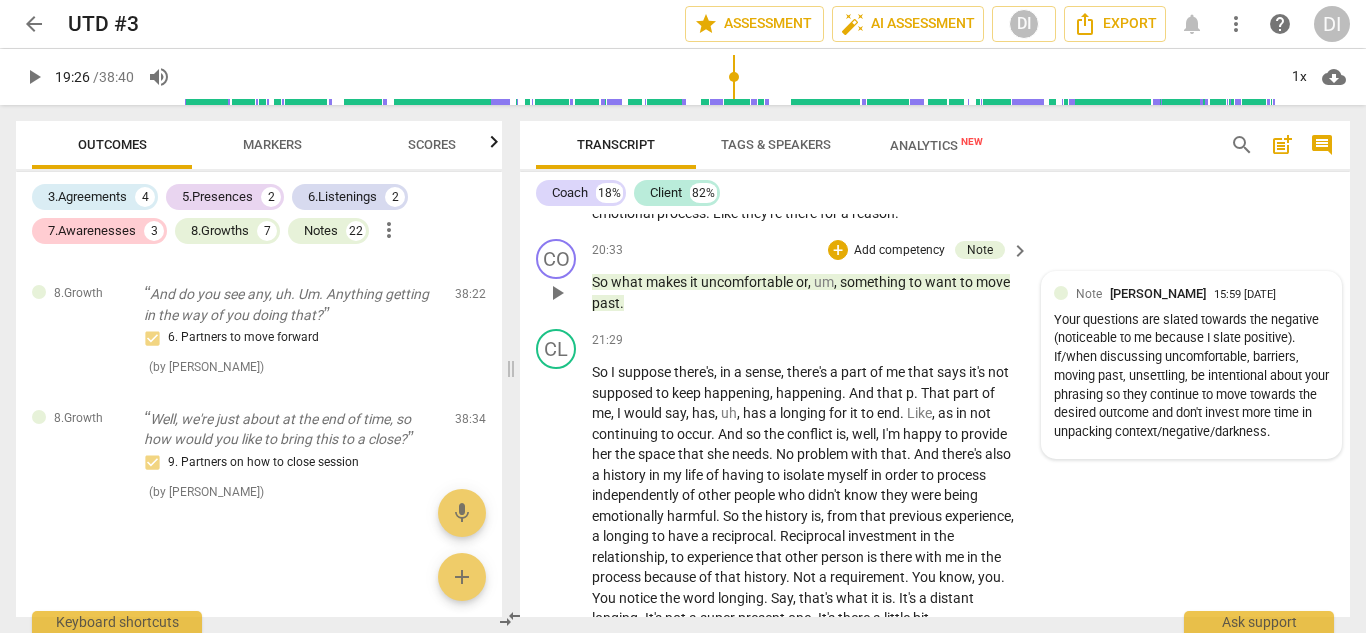 click on "Note [PERSON_NAME] 15:59 [DATE]" at bounding box center (1203, 293) 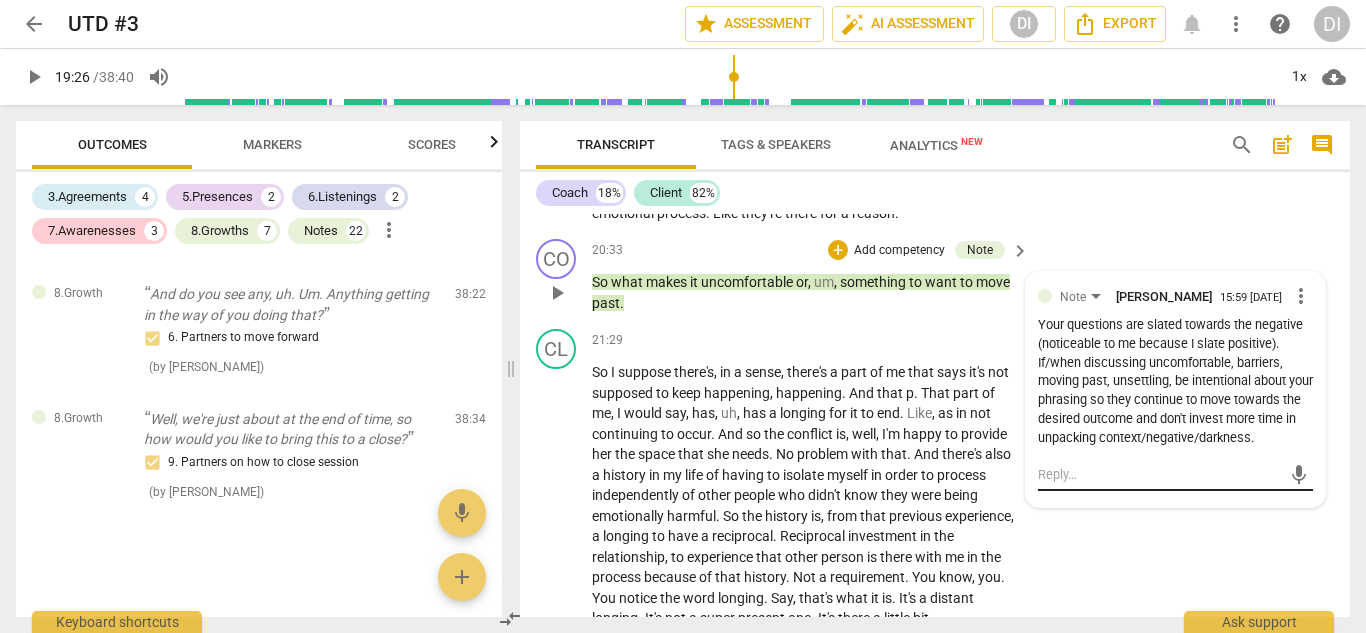 click at bounding box center (1160, 474) 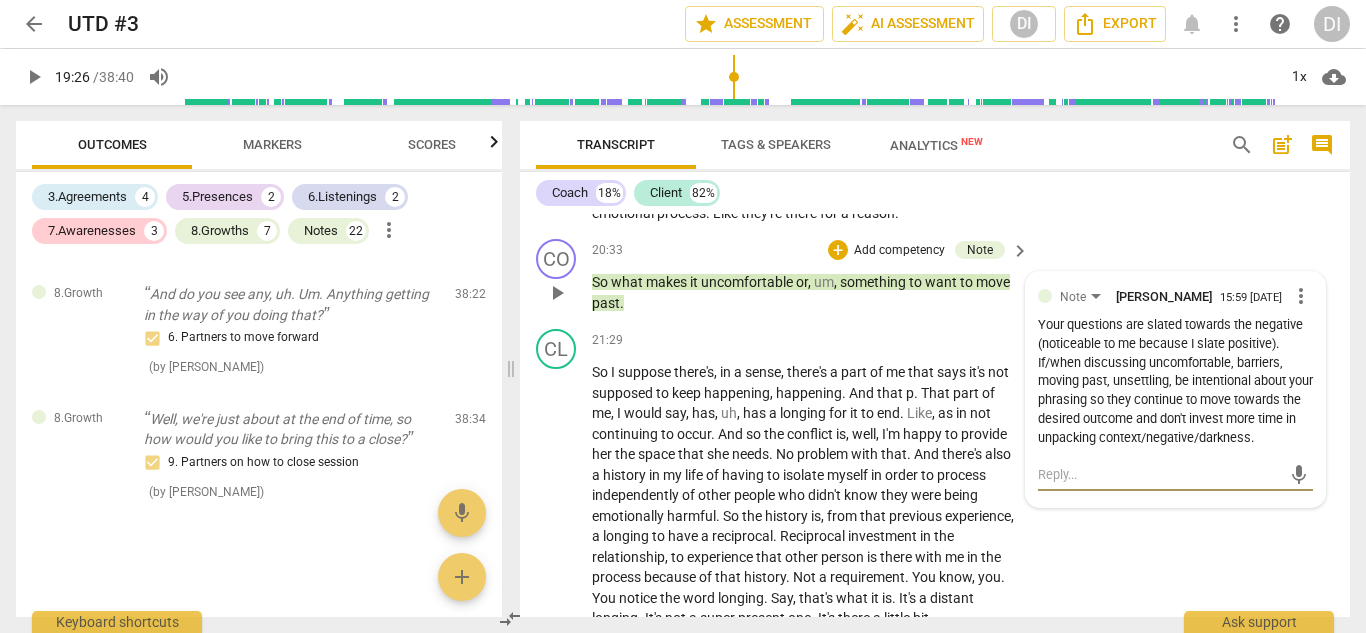 type on "K" 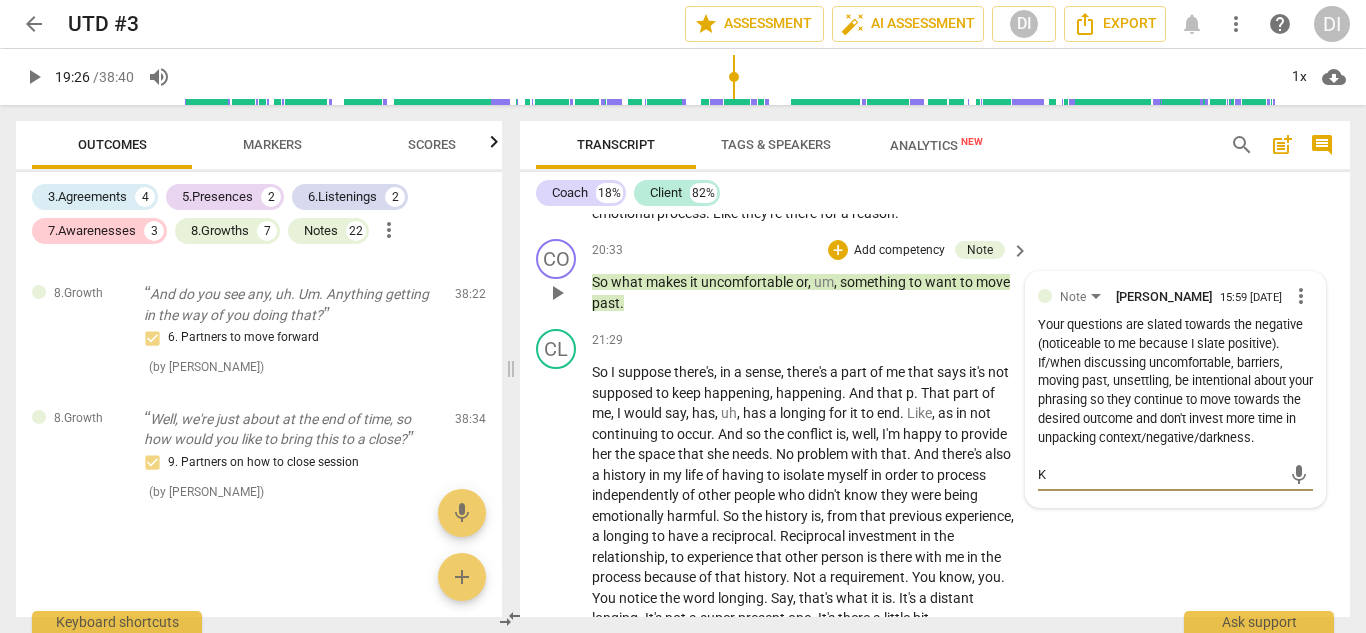 type on "Kn" 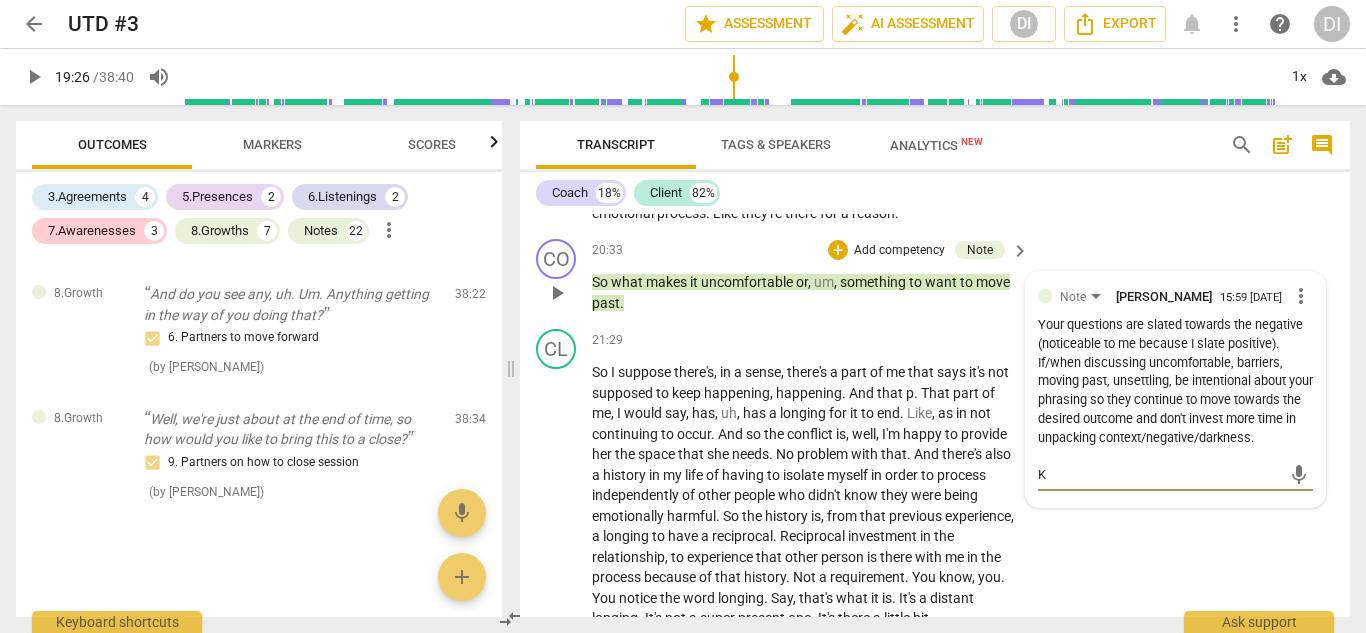 type on "Kn" 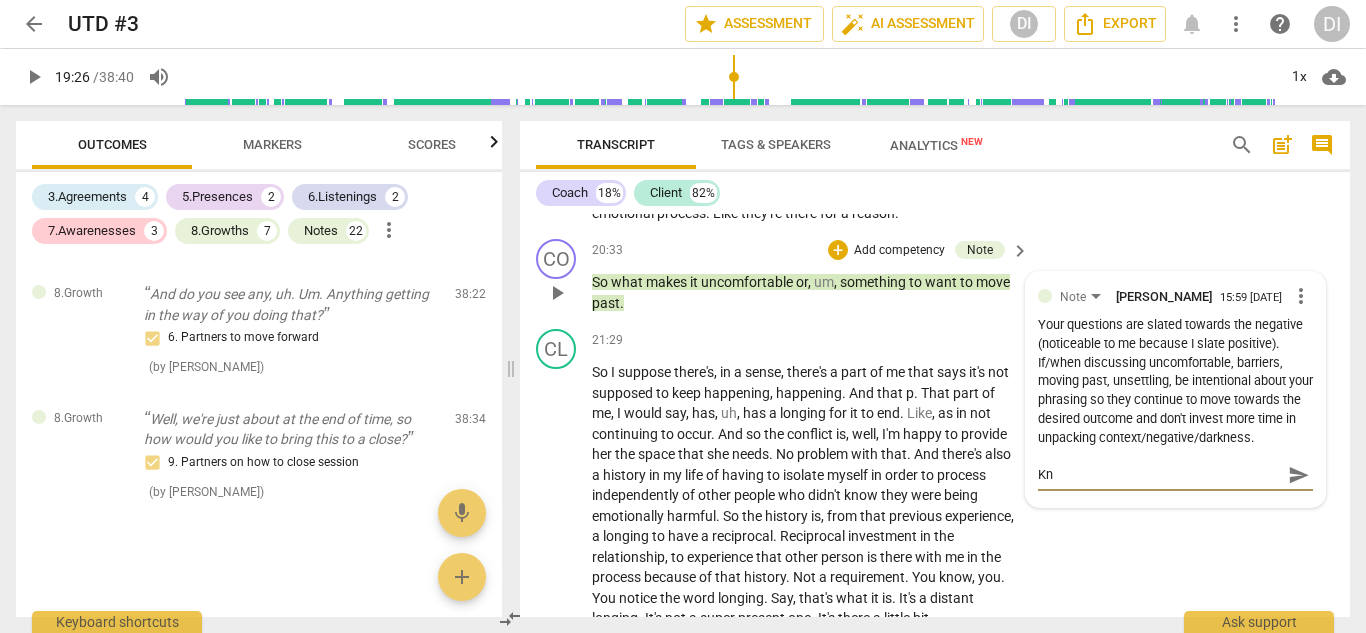 type on "Kno" 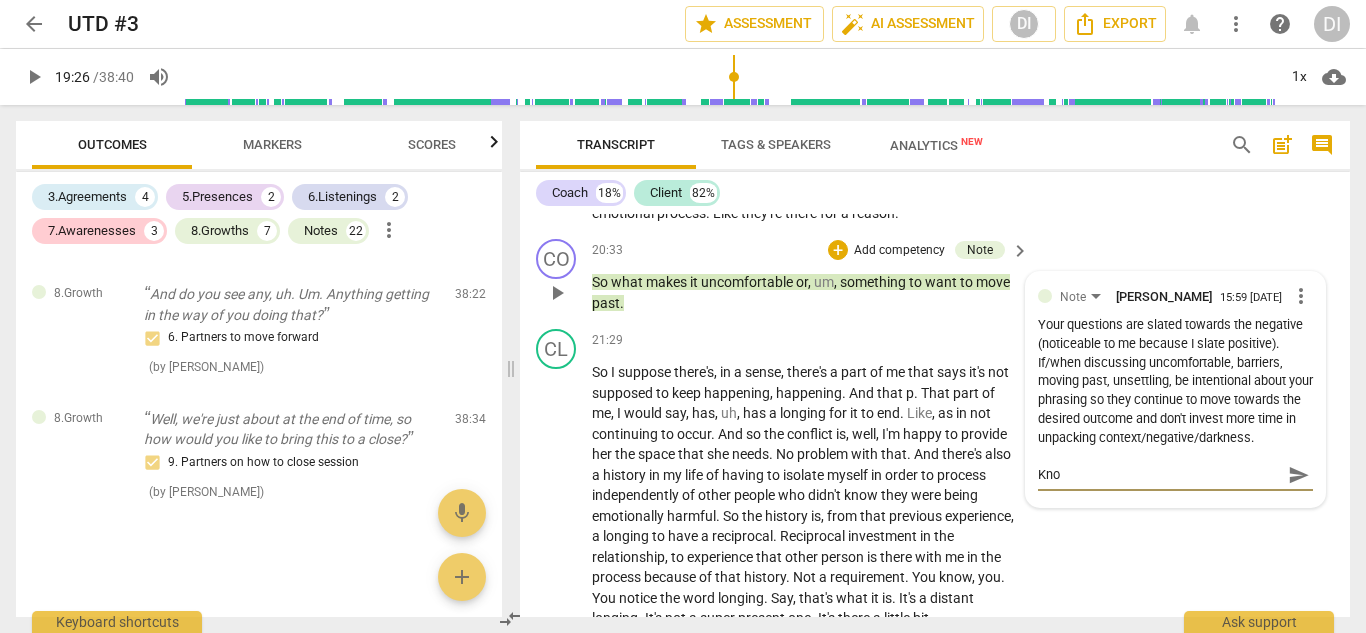 type on "Know" 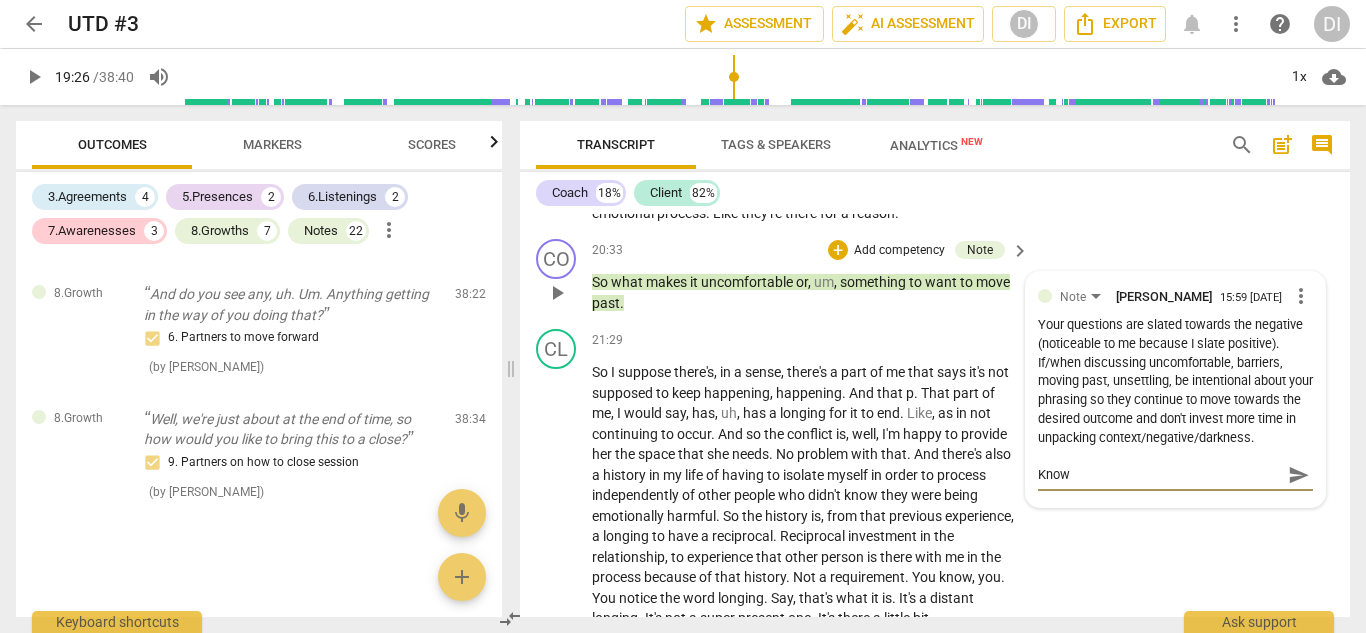 type on "Knowi" 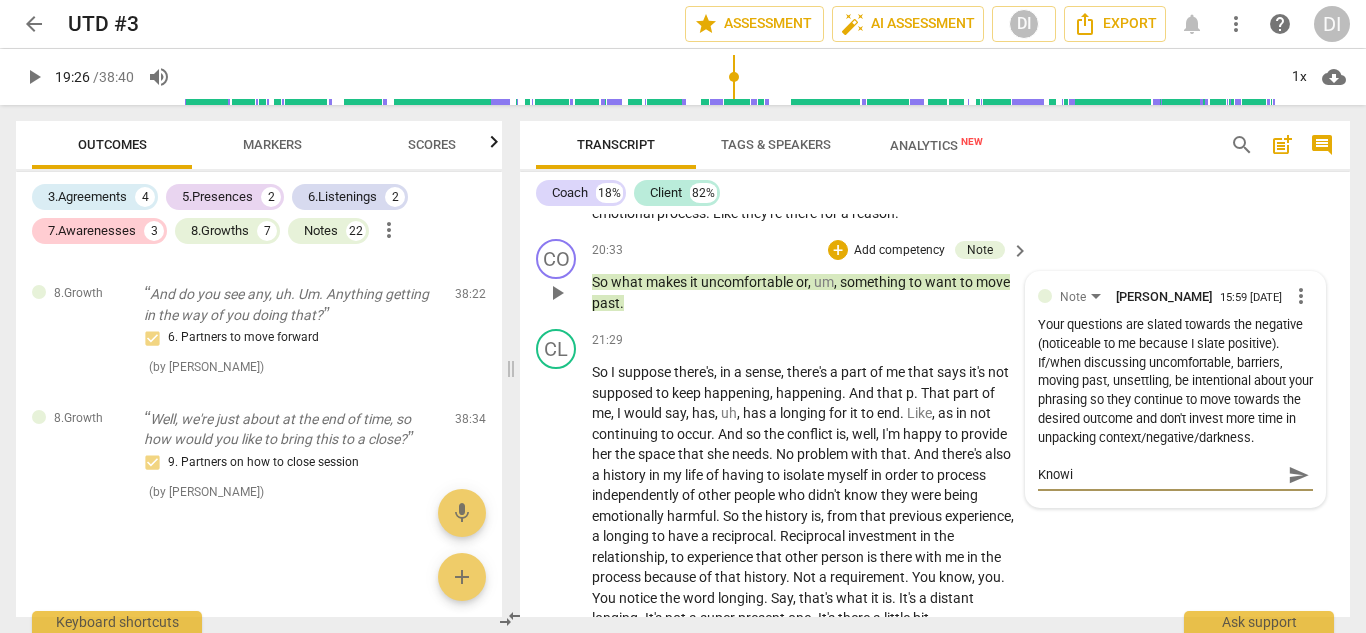 type on "Knowin" 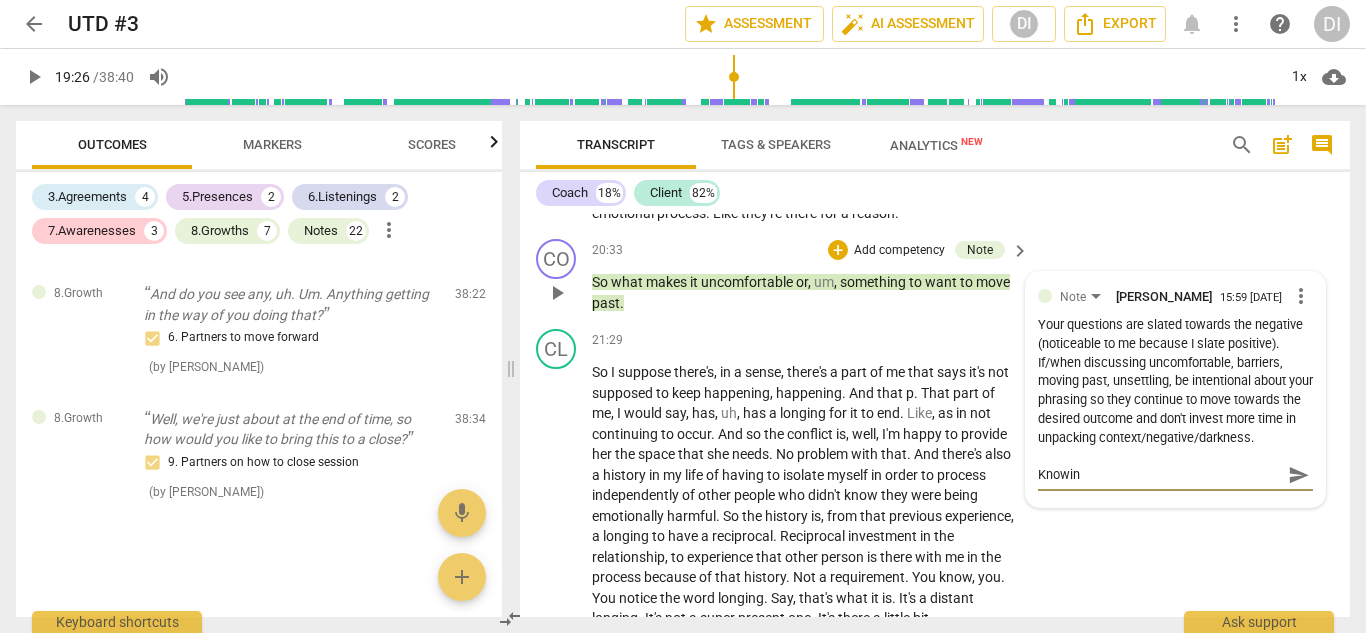 type on "Knowing" 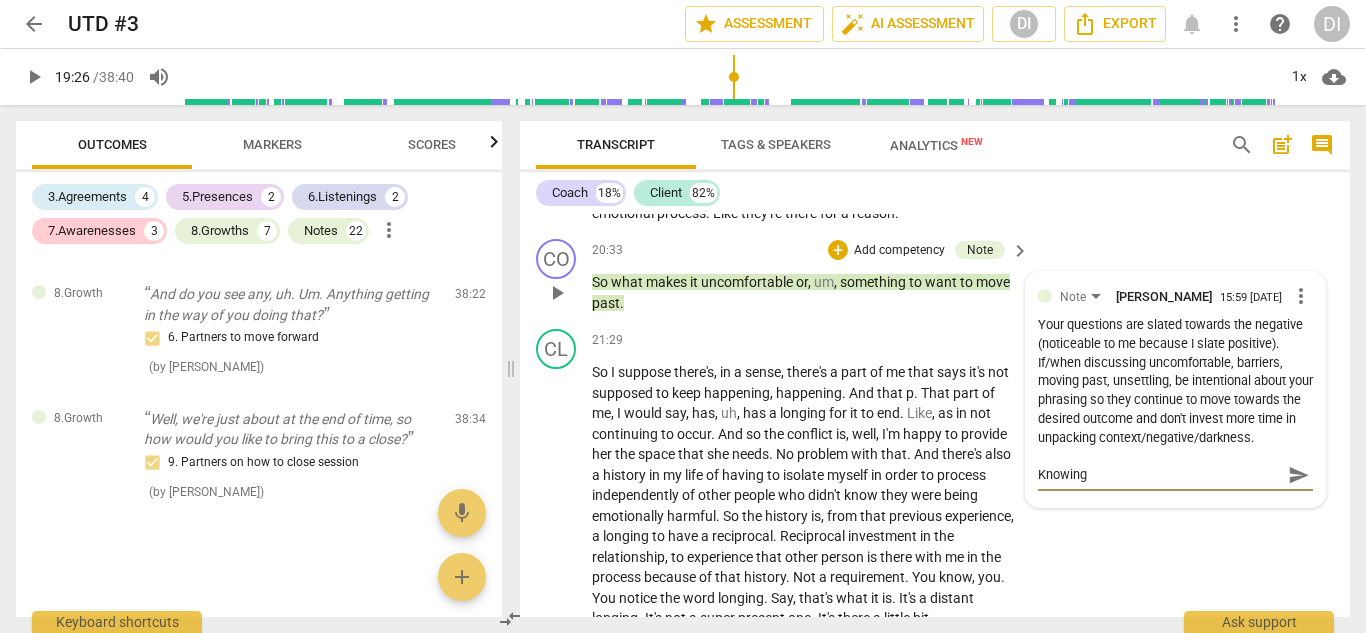 type on "Knowing" 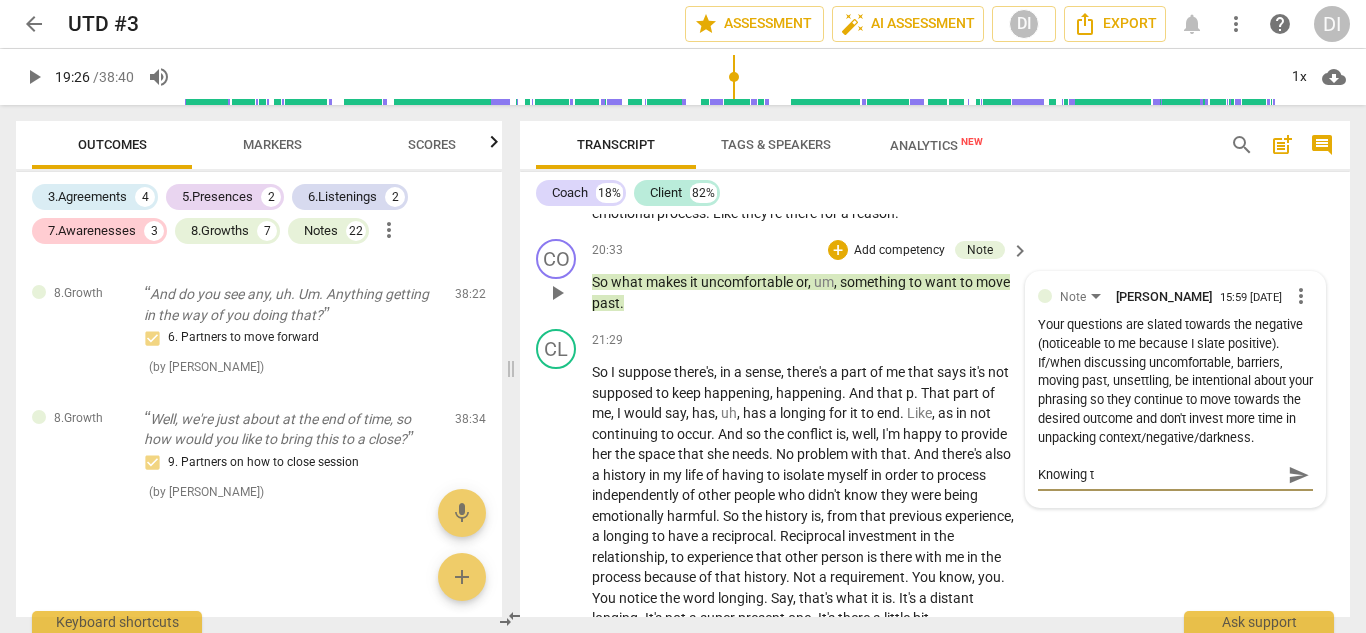 type on "Knowing th" 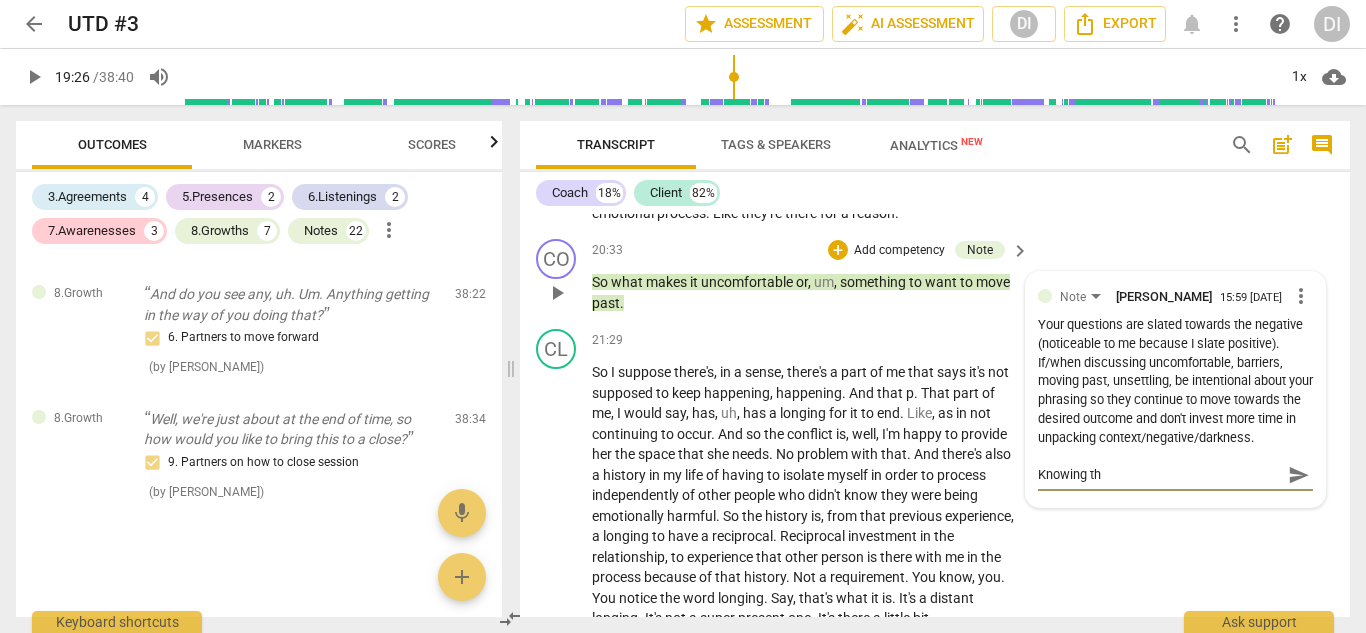 type on "Knowing tha" 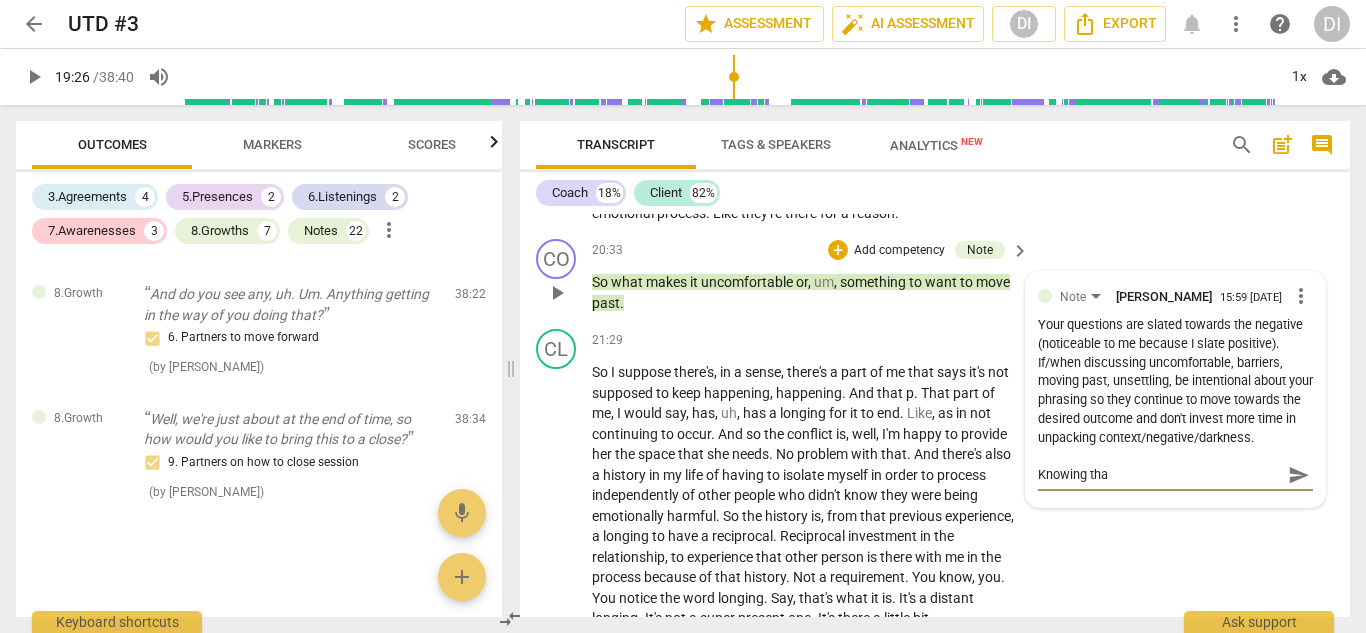 type on "Knowing that" 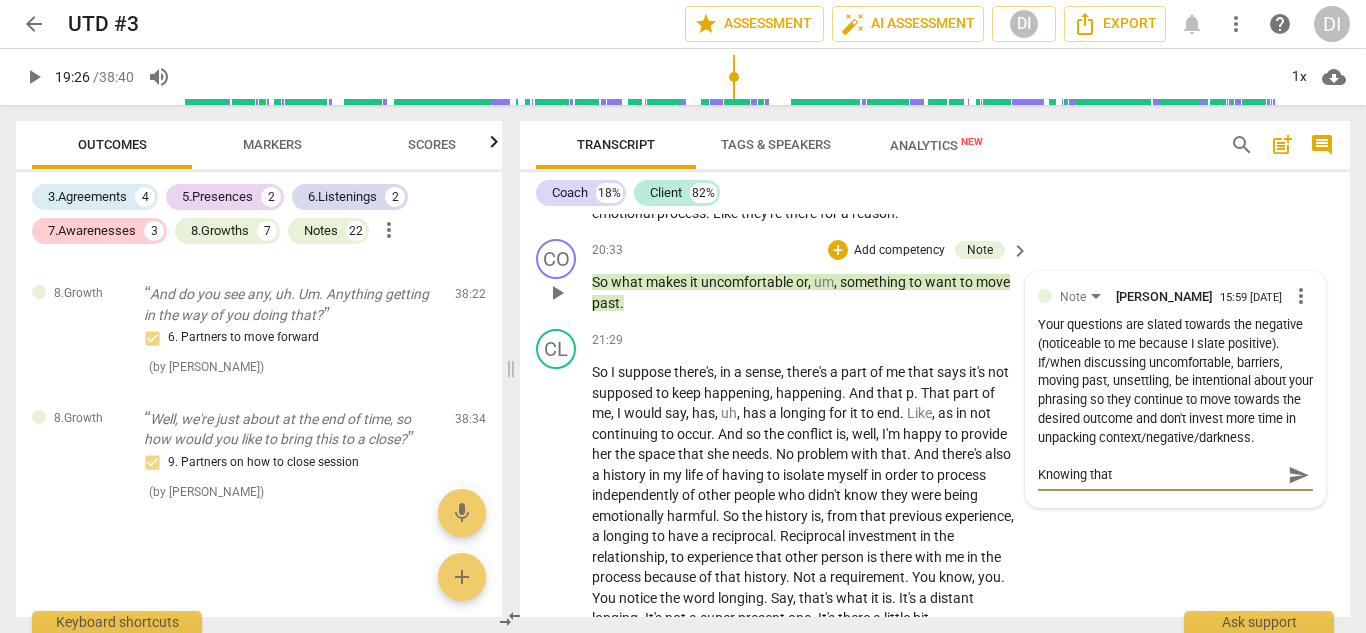type on "Knowing that," 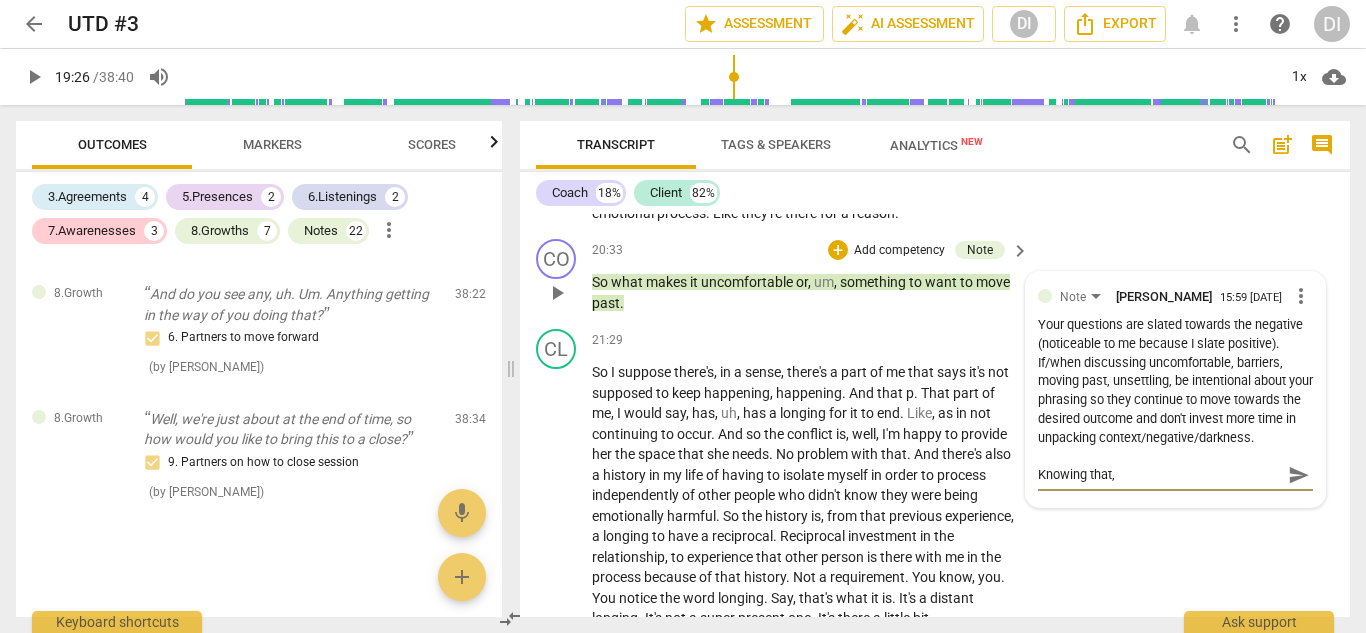 type on "Knowing that," 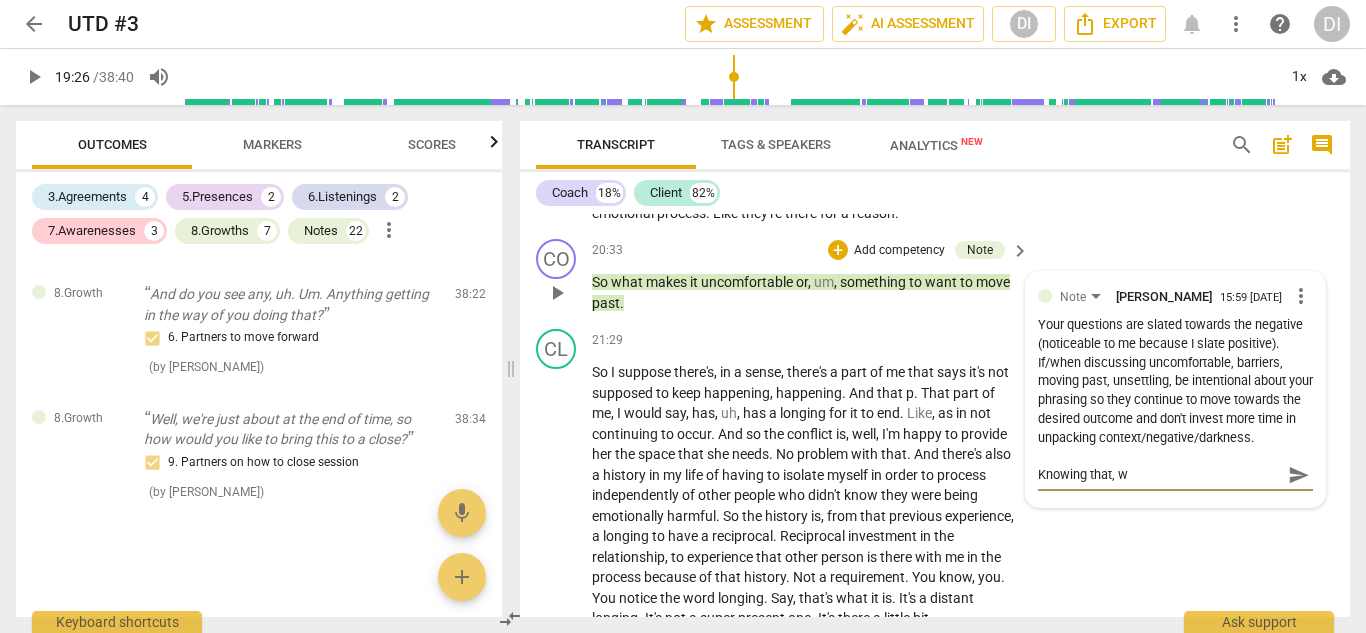 type on "Knowing that, wh" 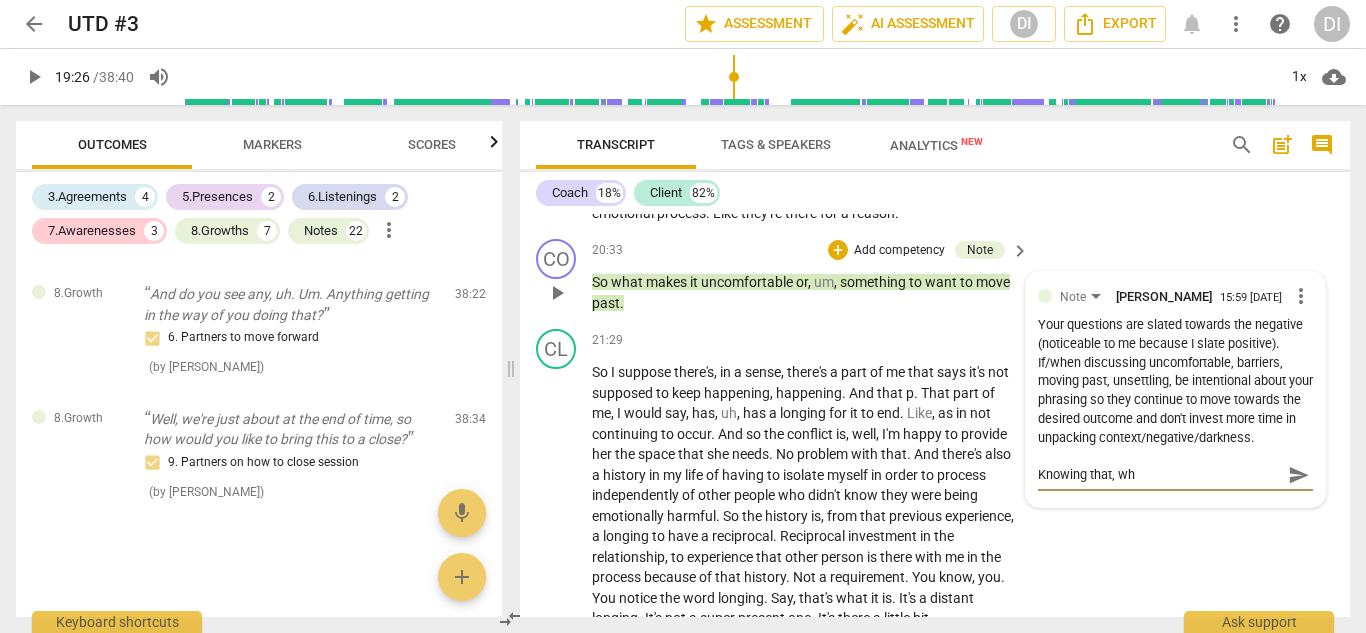 type on "Knowing that, wha" 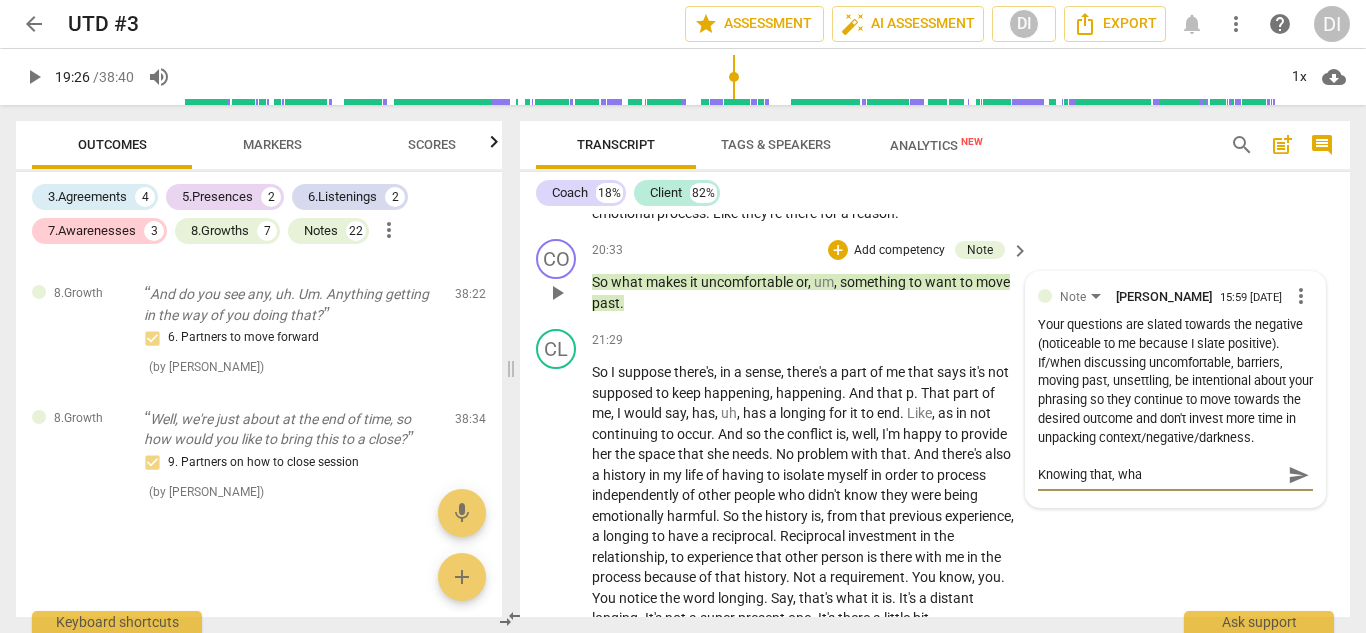 type on "Knowing that, what" 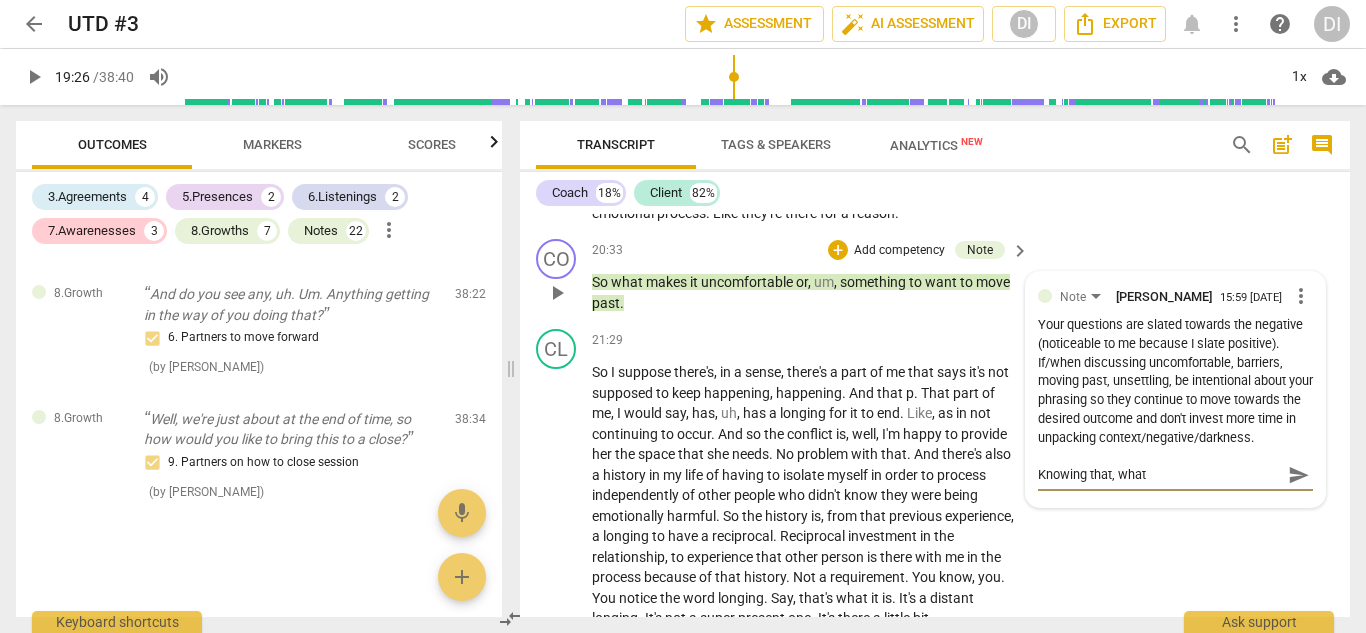 type on "Knowing that, what" 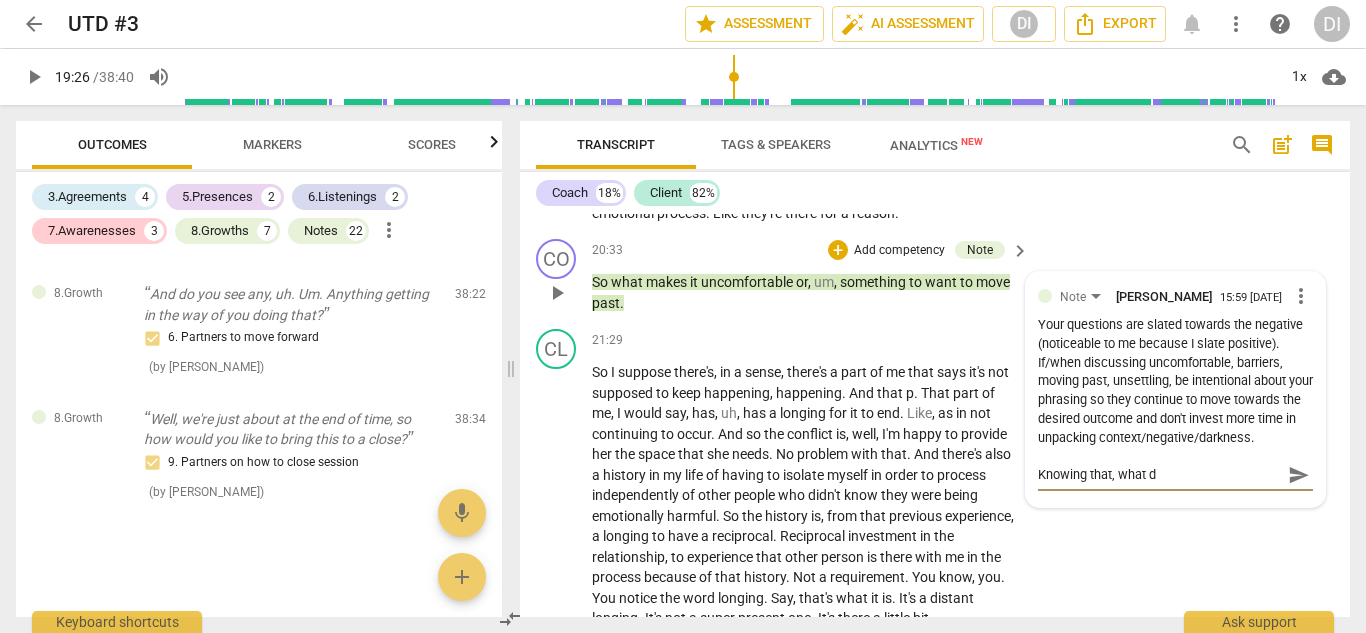 type on "Knowing that, what do" 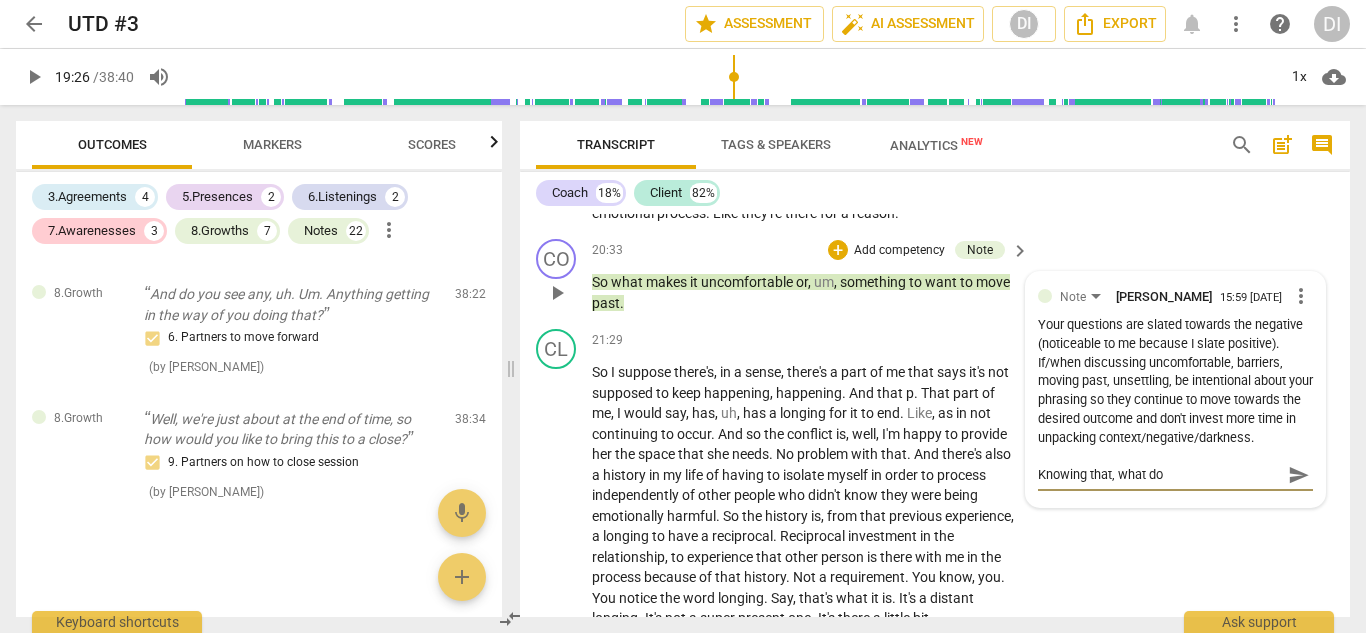 type on "Knowing that, what doe" 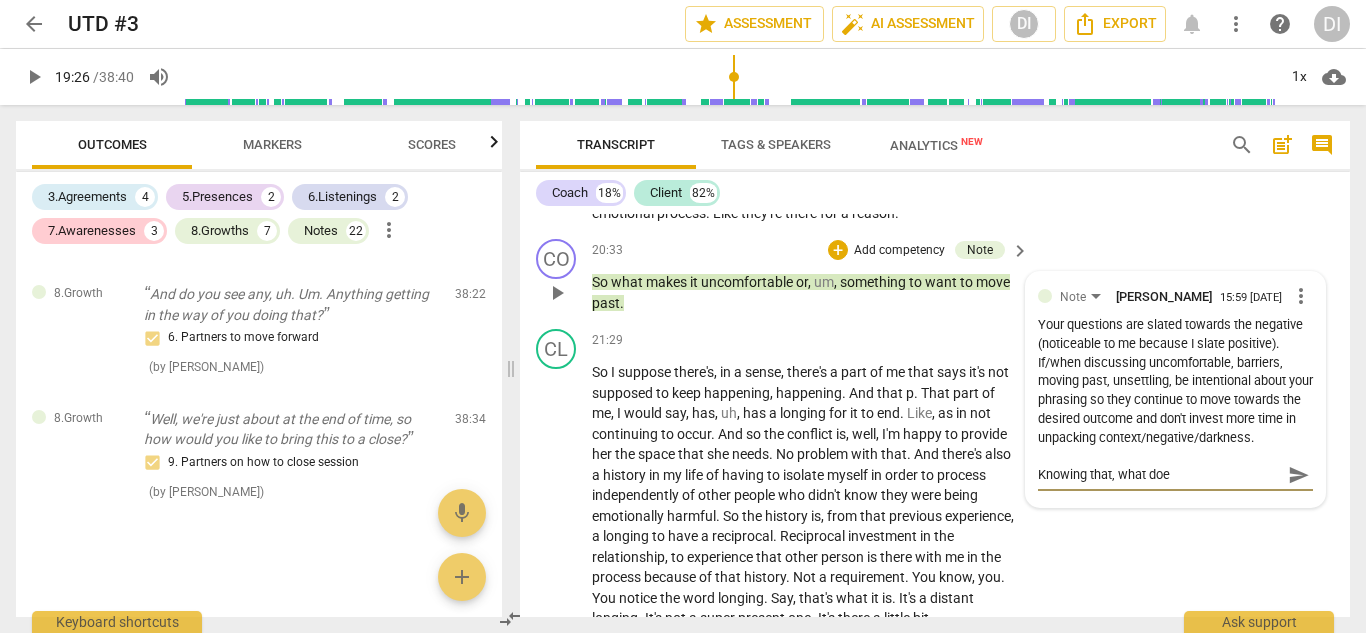 type on "Knowing that, what does" 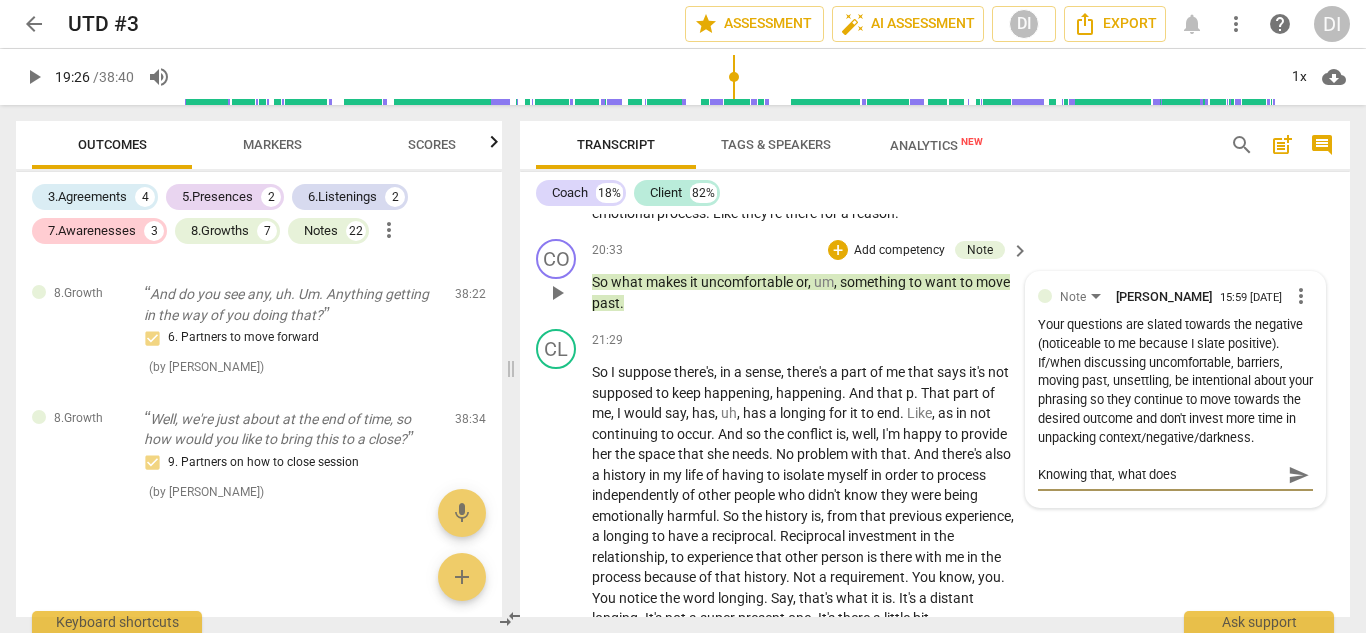 type on "Knowing that, what does" 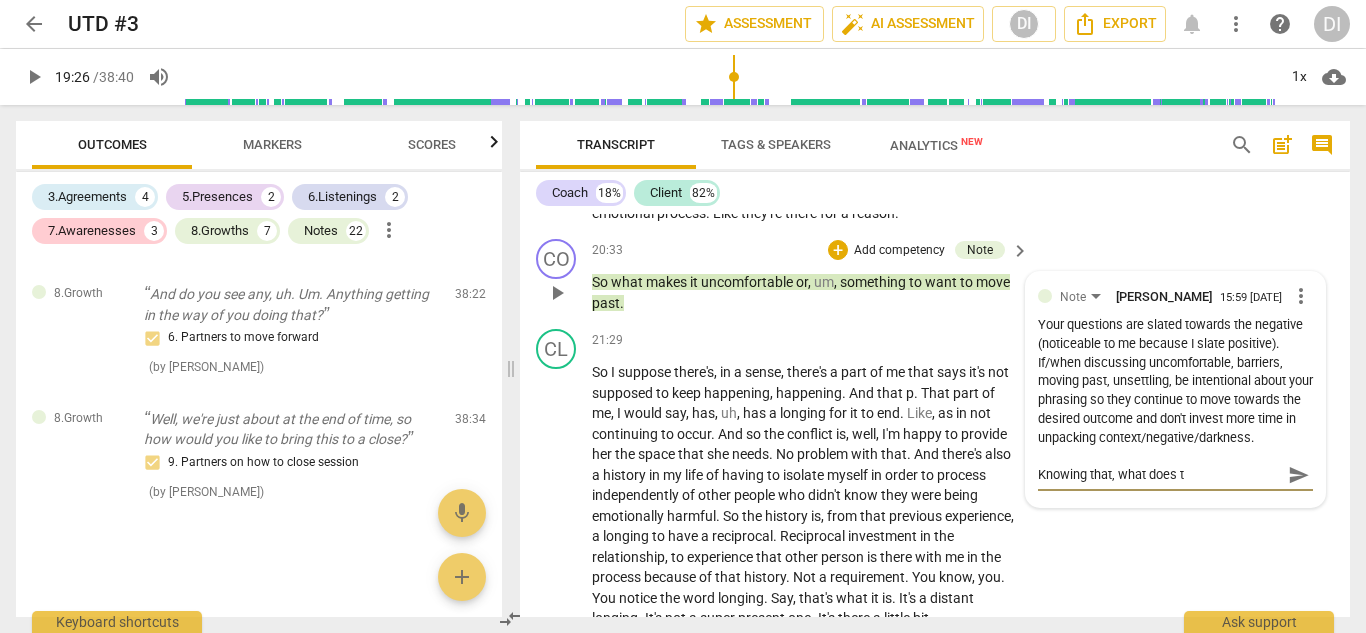 type on "Knowing that, what does th" 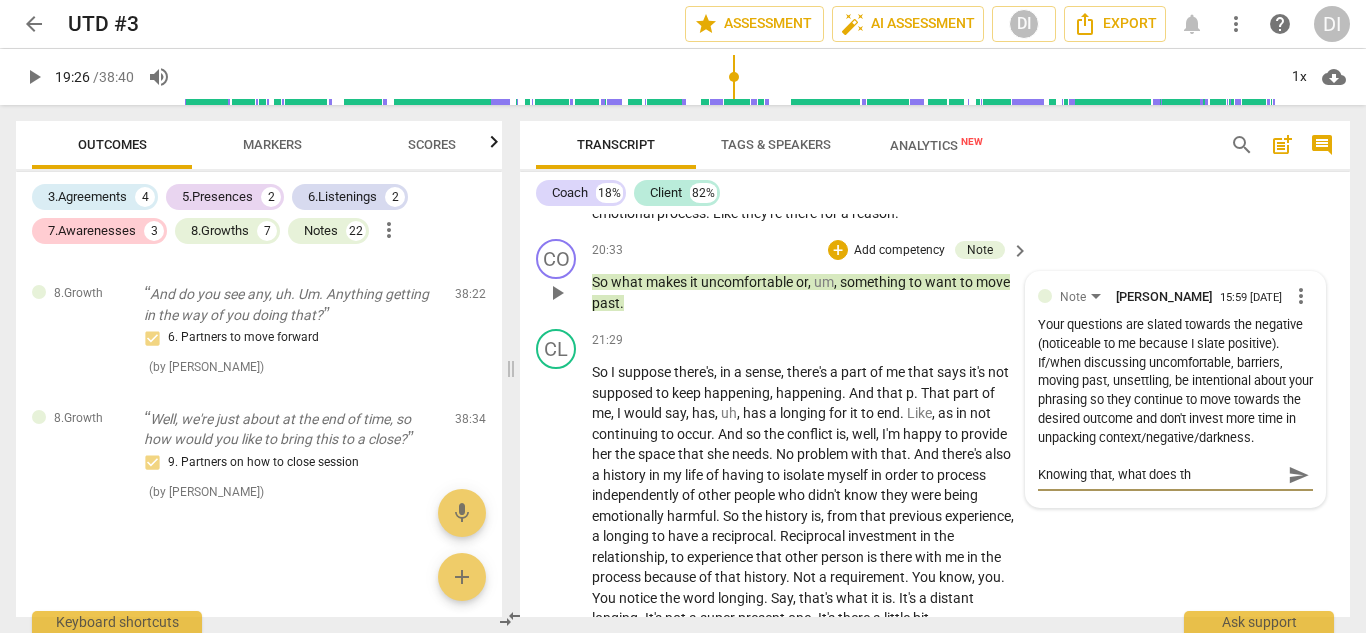 type on "Knowing that, what does tha" 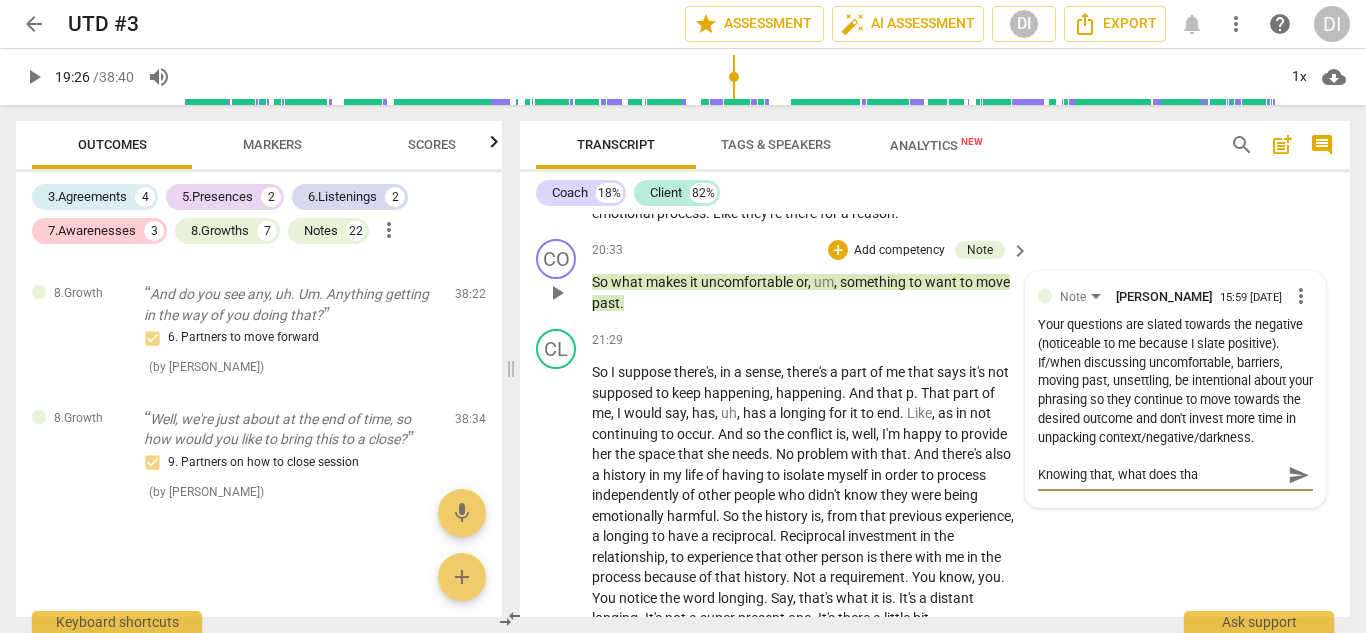 type on "Knowing that, what does that" 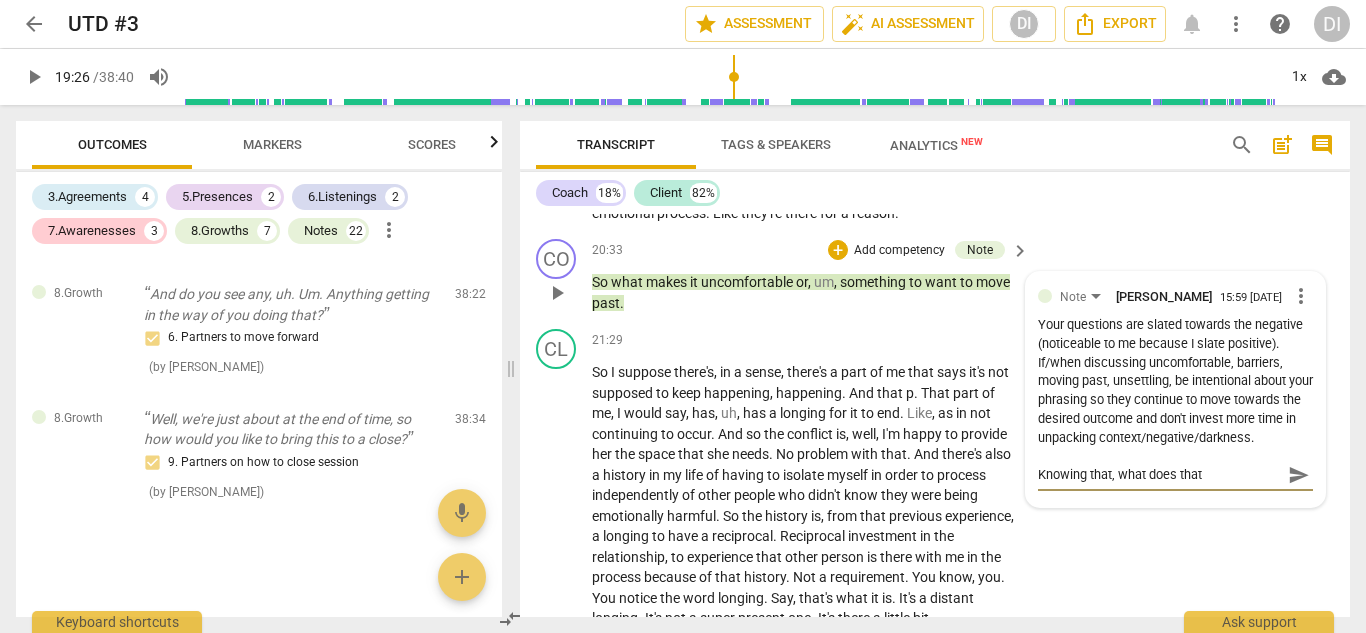 type on "Knowing that, what does that" 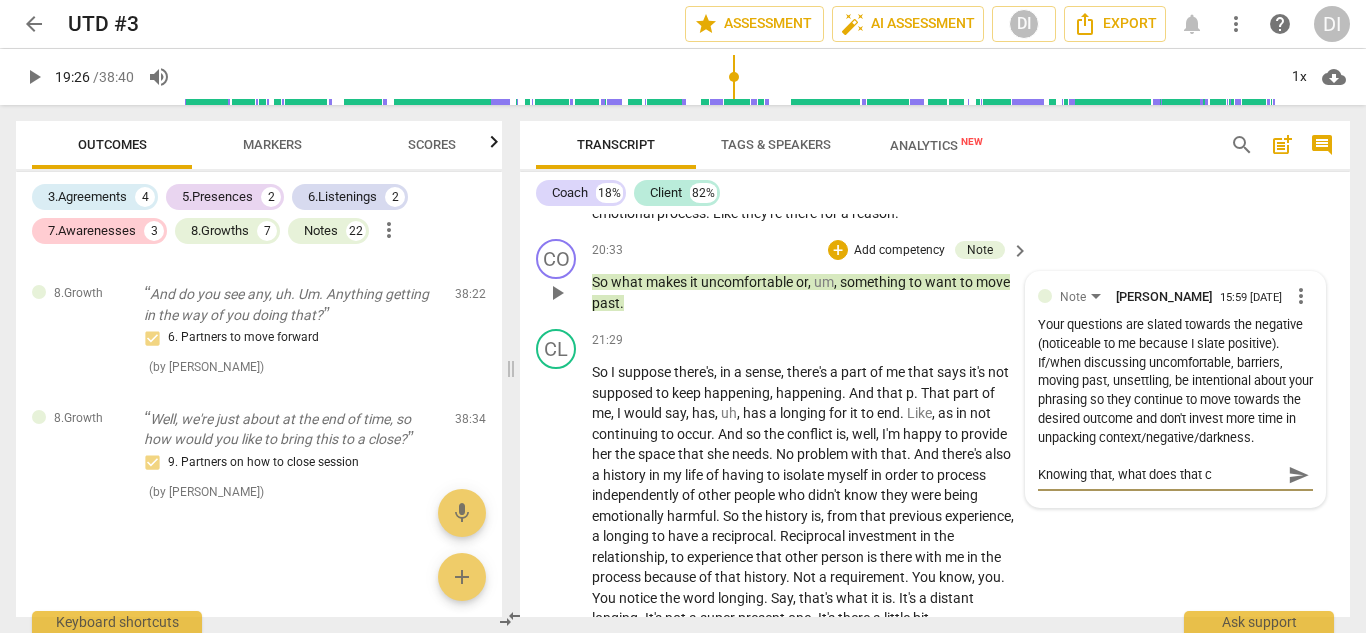 type on "Knowing that, what does that ca" 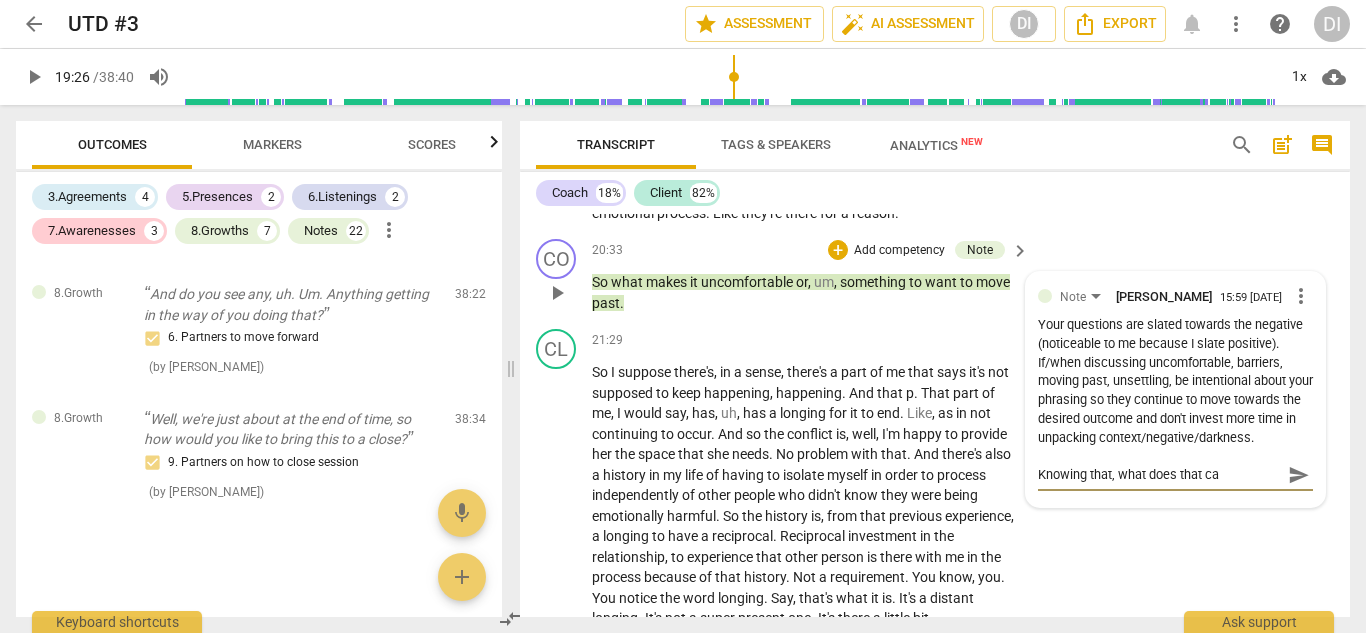 type on "Knowing that, what does that c" 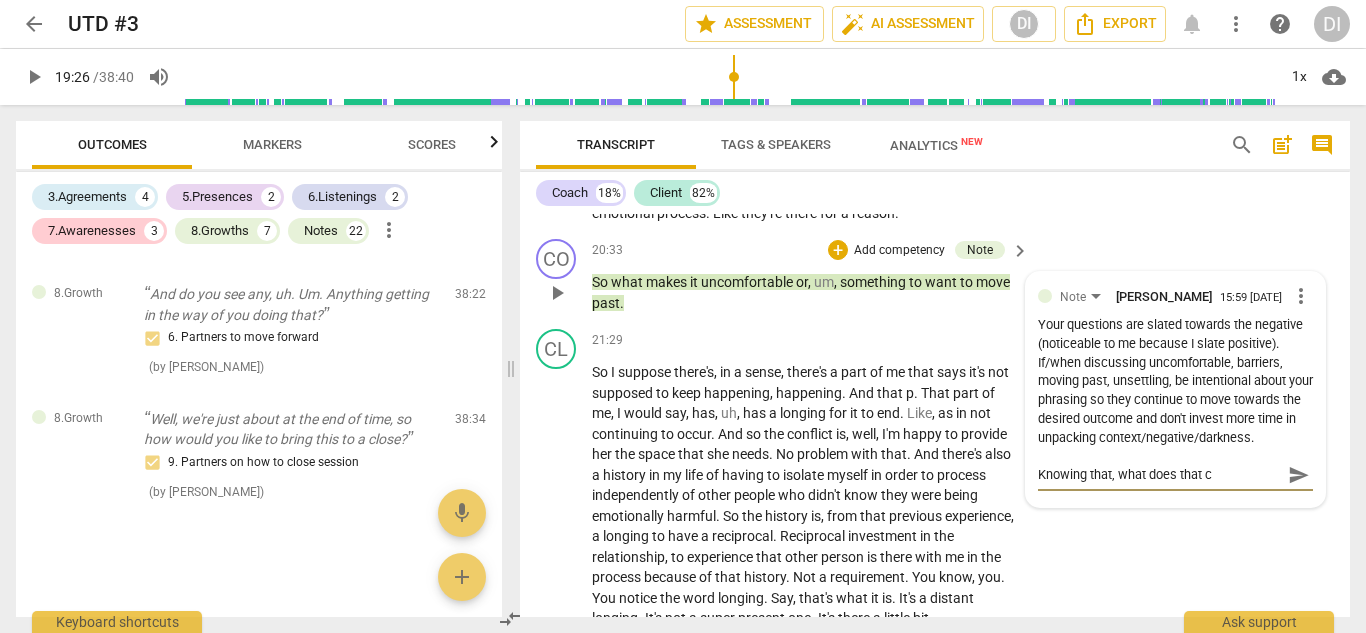 type on "Knowing that, what does that ch" 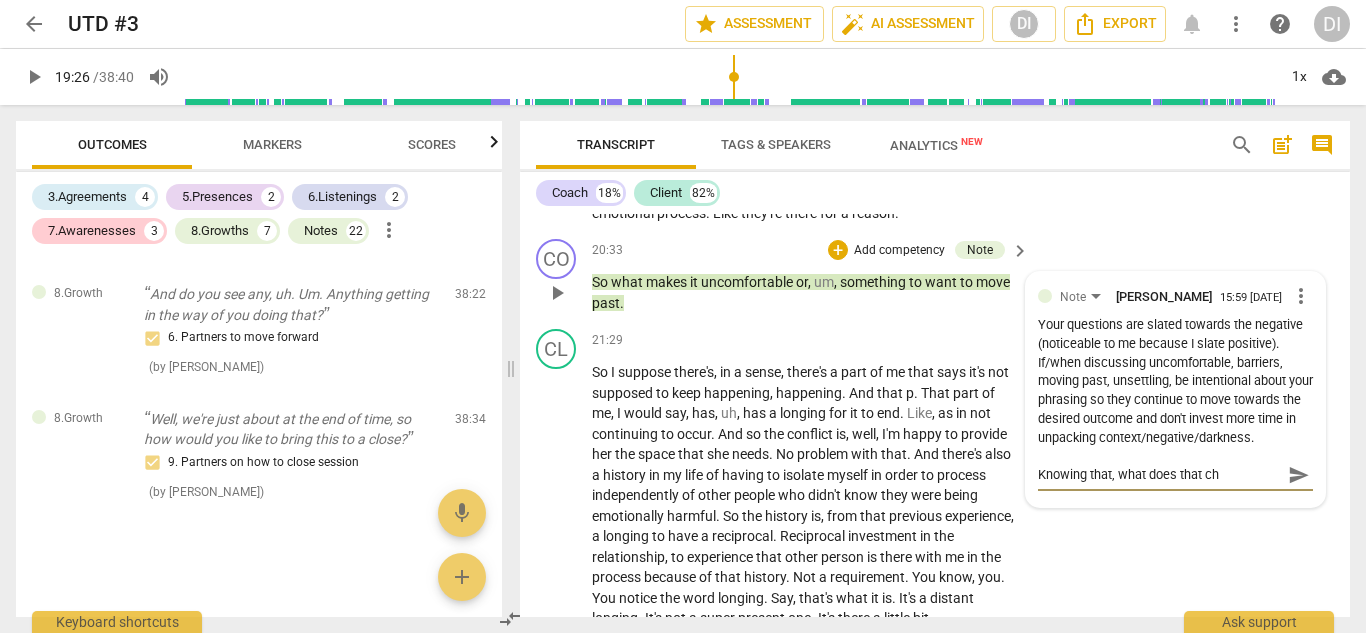 type on "Knowing that, what does that cha" 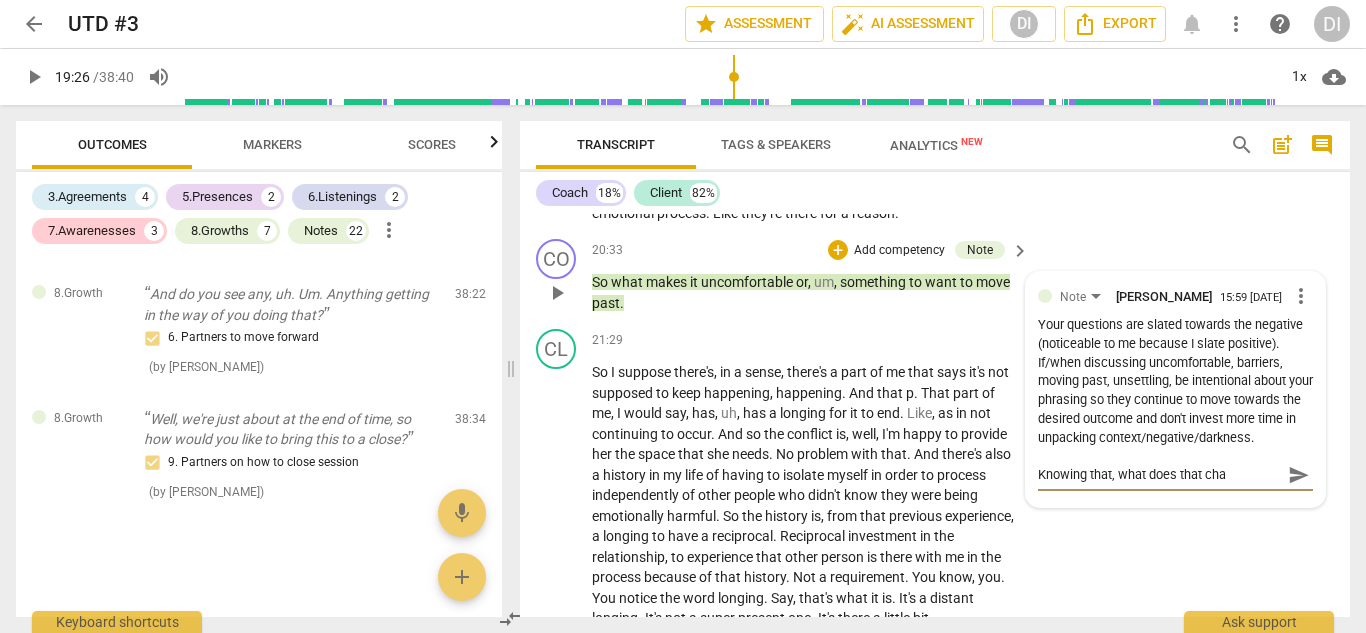 type on "Knowing that, what does that [PERSON_NAME]" 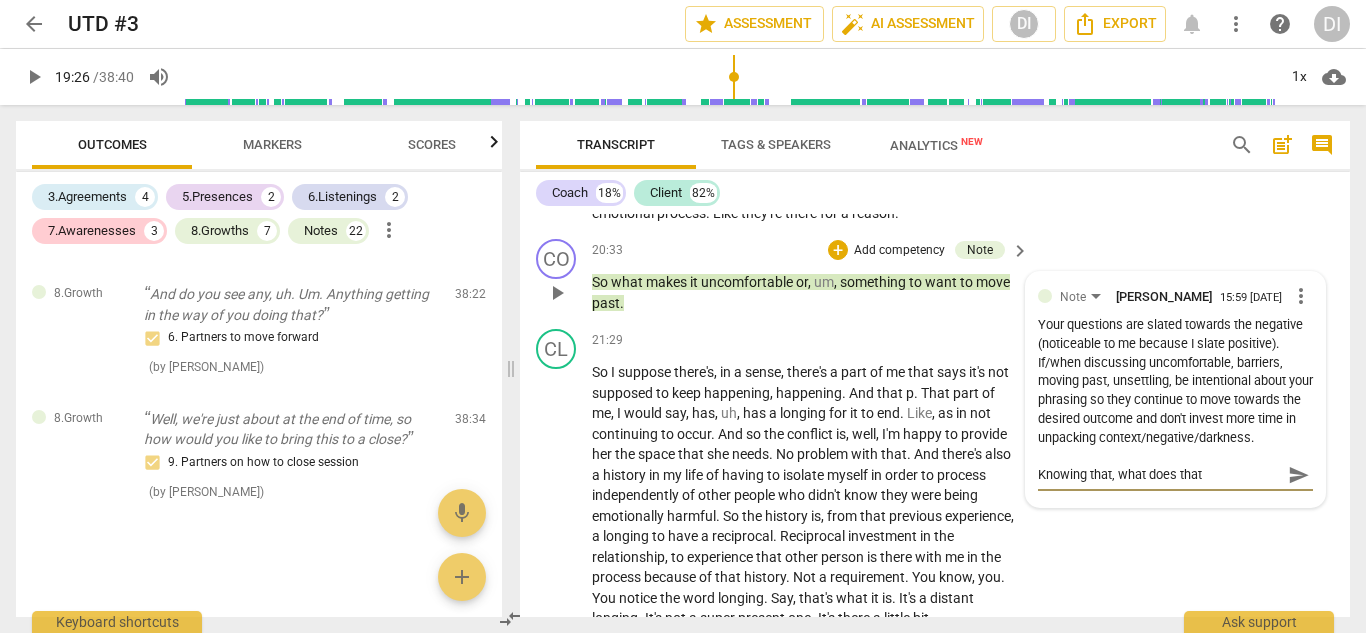 type on "Knowing that, what does that [PERSON_NAME]" 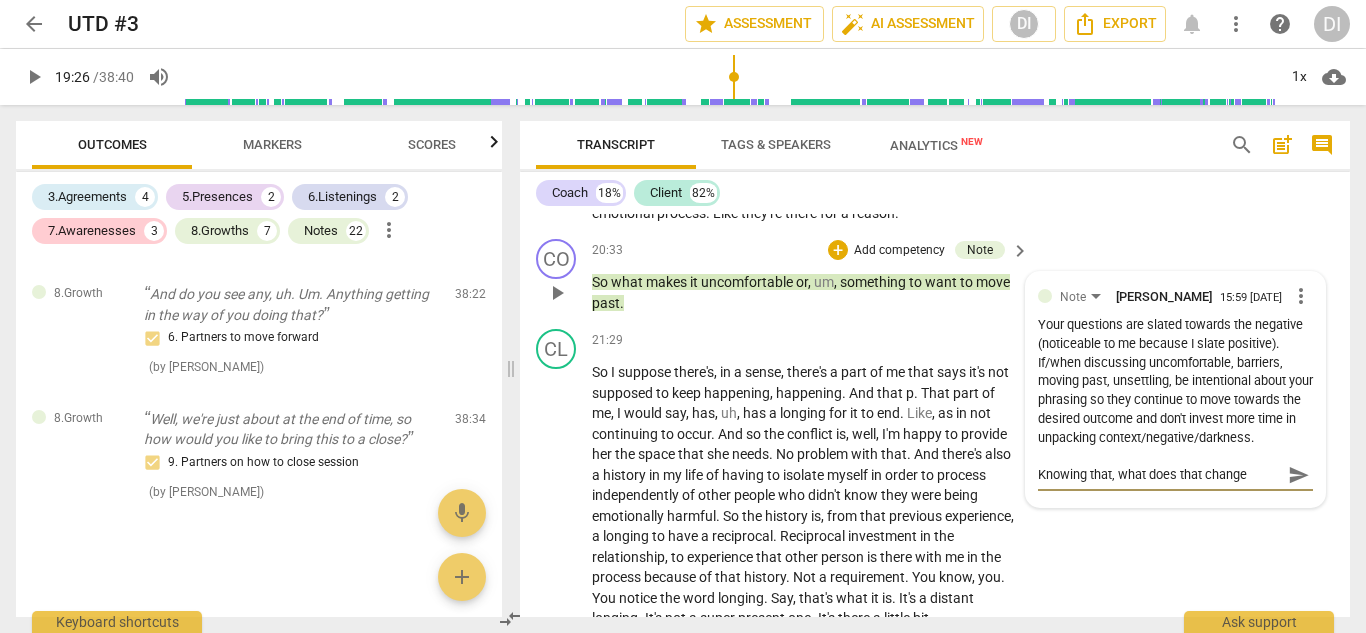 type on "Knowing that, what does that change" 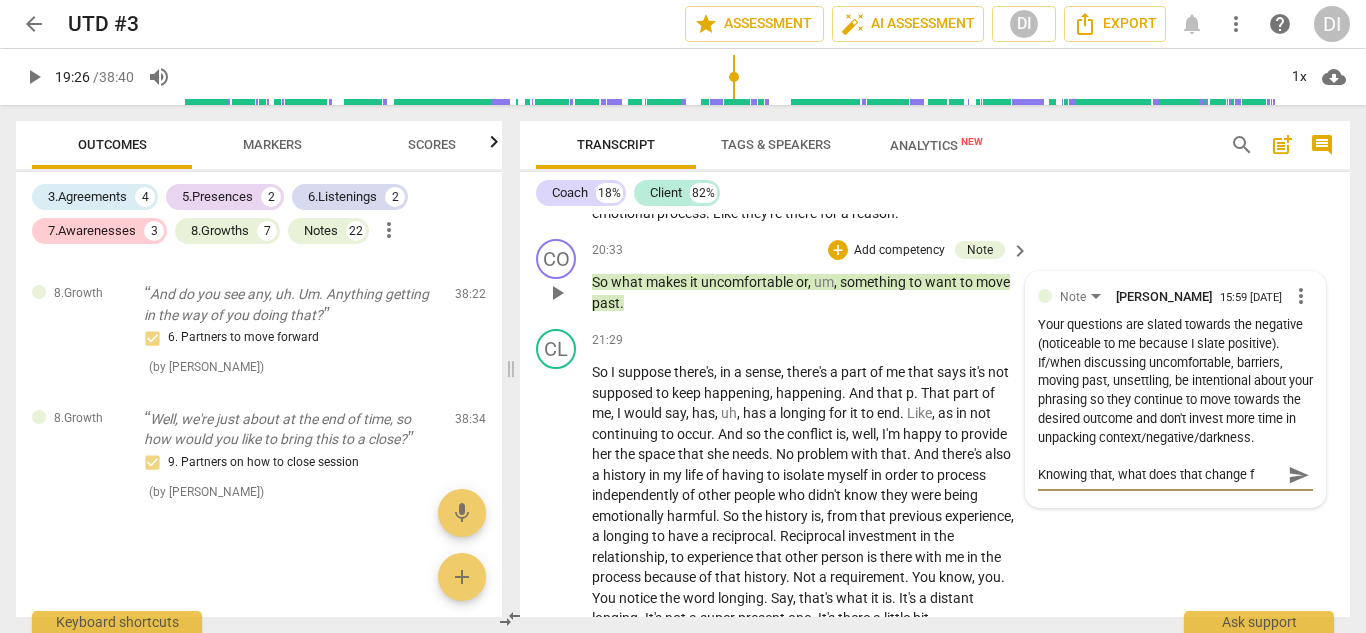 type on "Knowing that, what does that change fo" 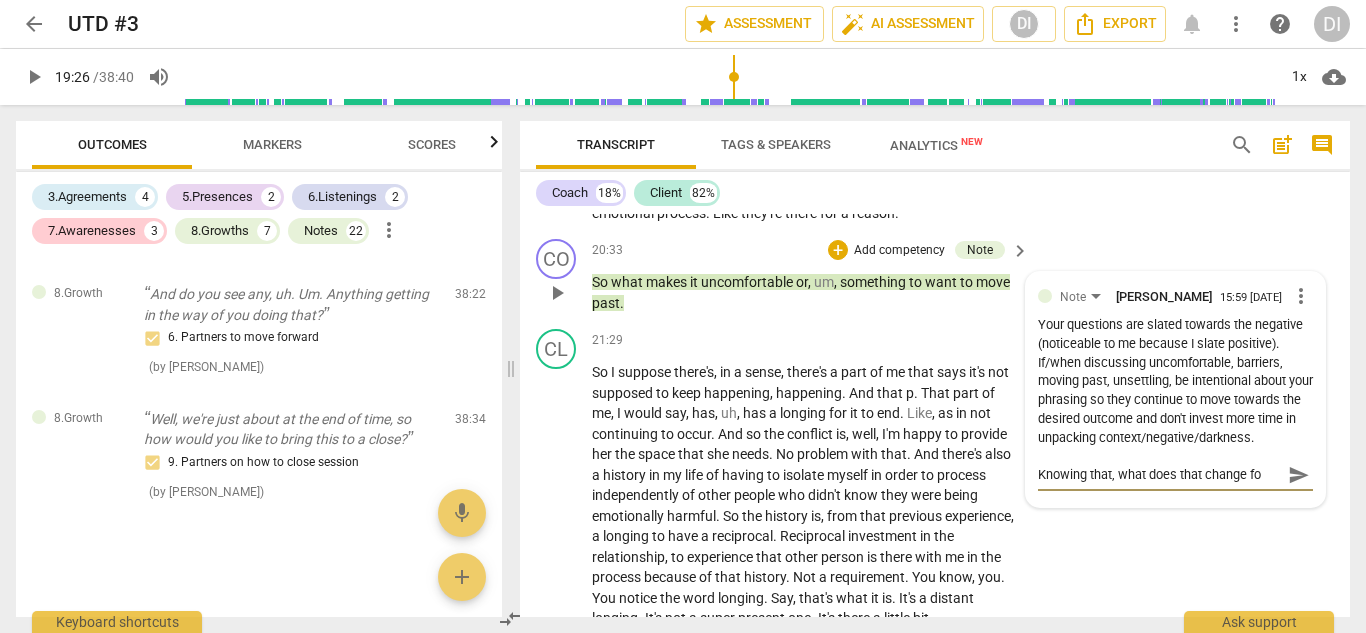 type on "Knowing that, what does that change for" 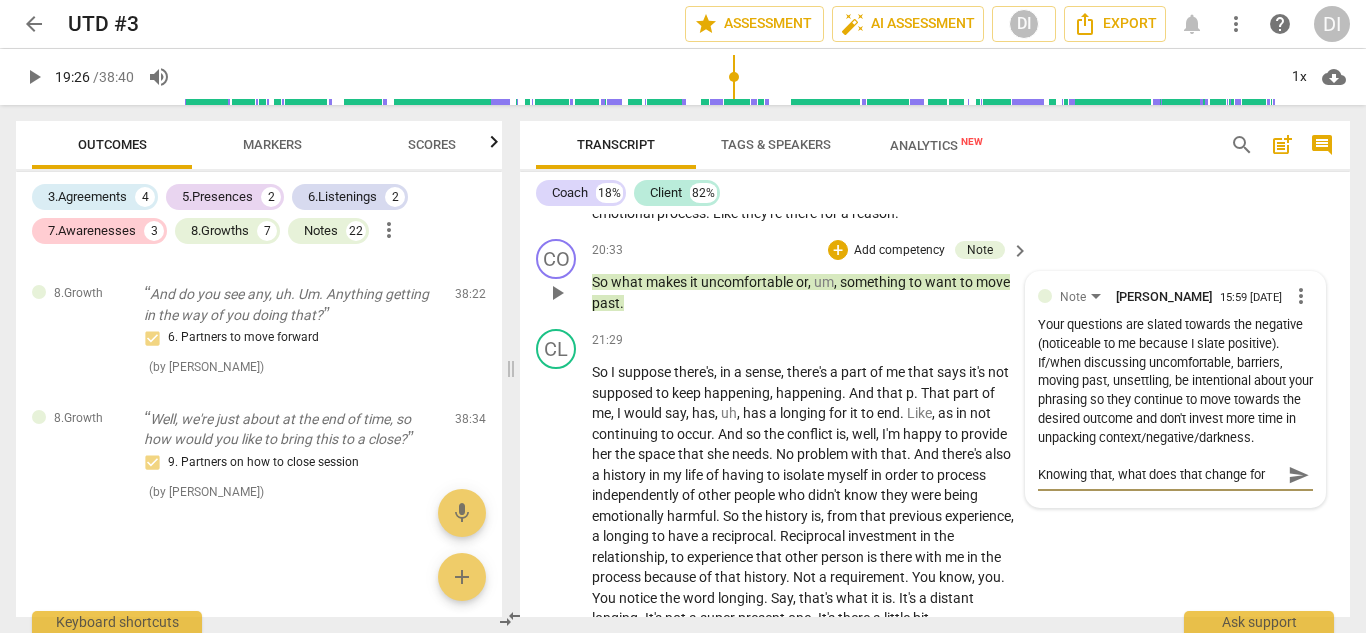 type on "Knowing that, what does that change for" 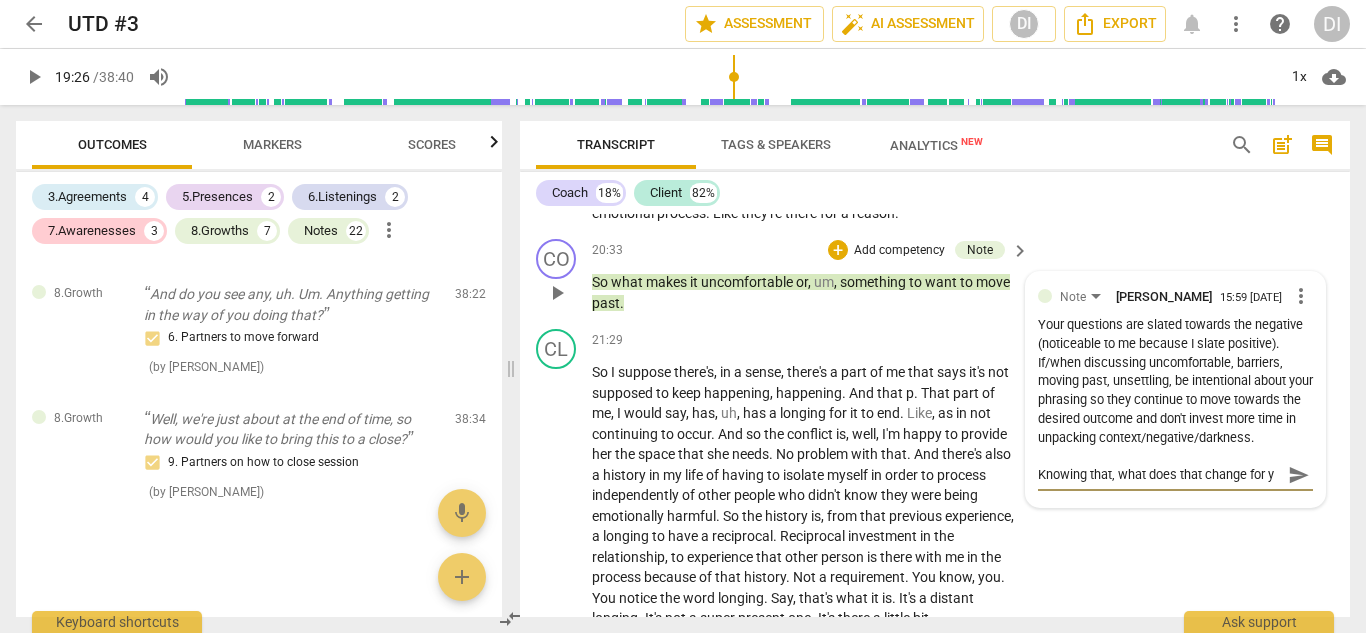 type on "Knowing that, what does that change for yo" 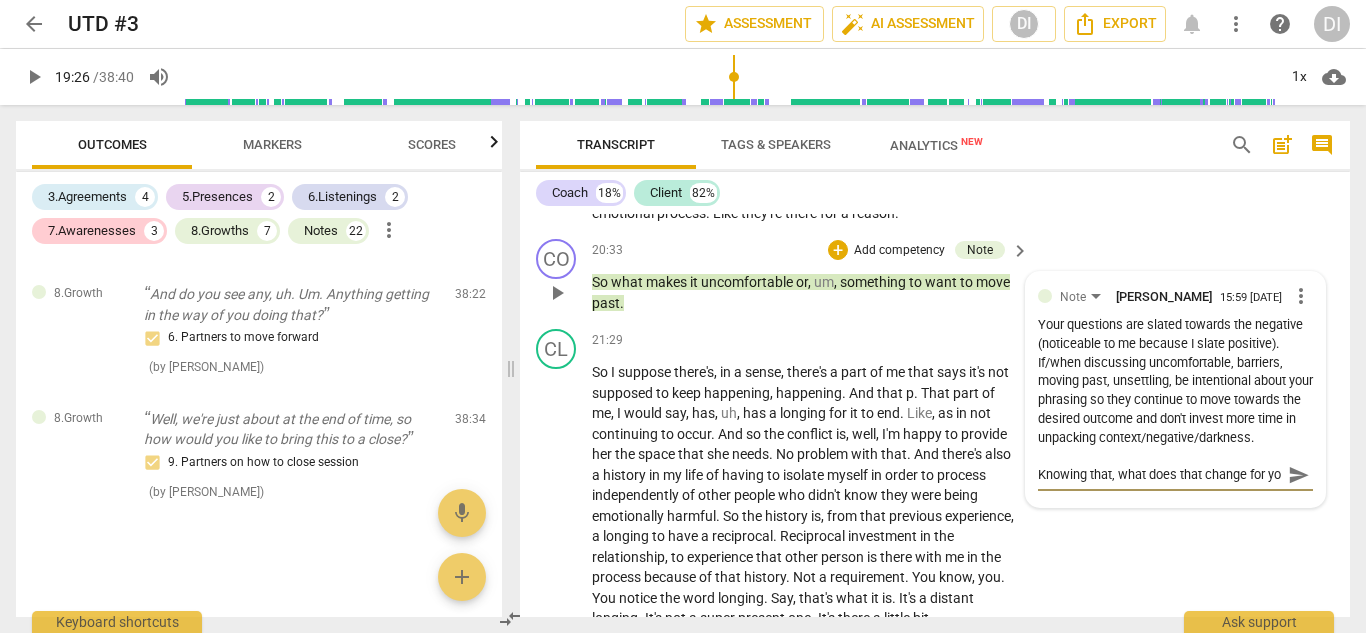 type on "Knowing that, what does that change for you" 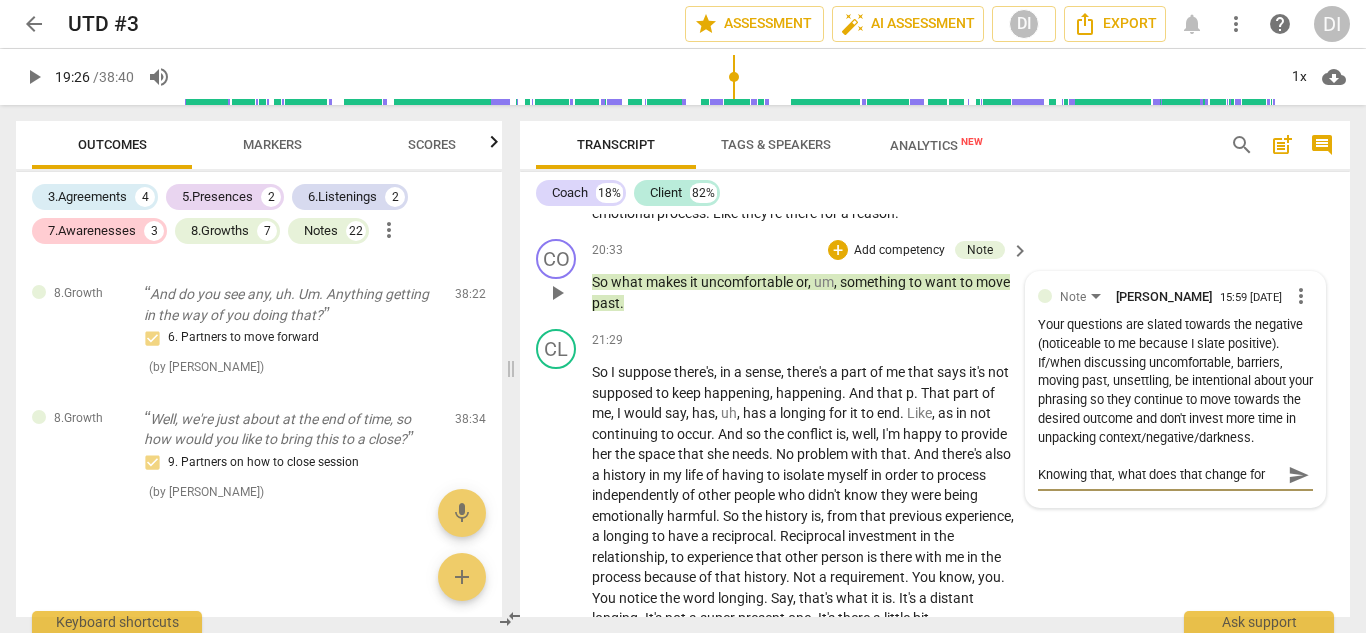scroll, scrollTop: 18, scrollLeft: 0, axis: vertical 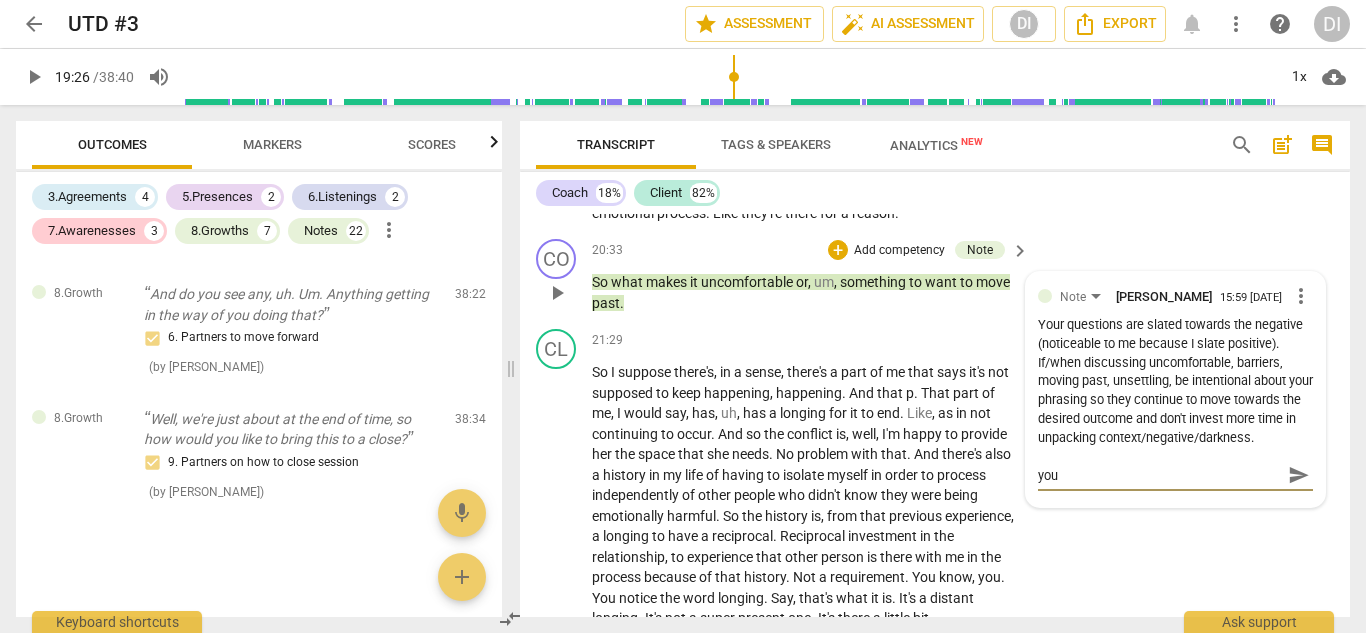 type on "Knowing that, what does that change for you?" 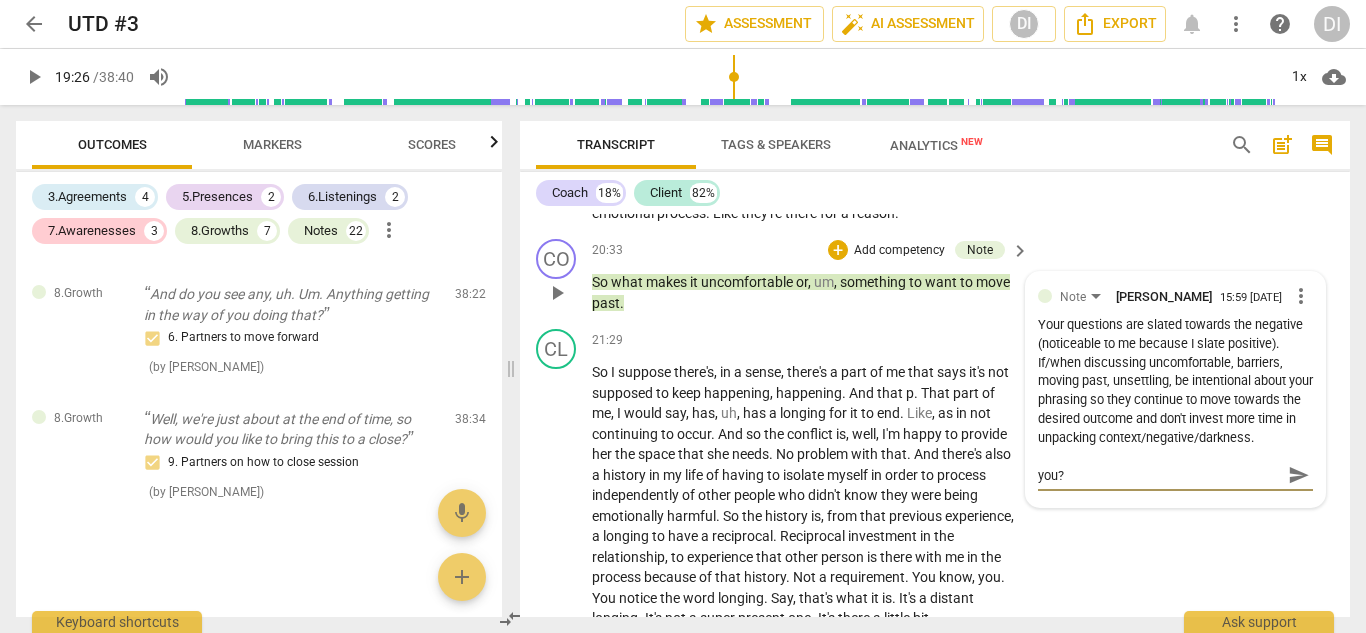 type on "Knowing that, what does that change for you?" 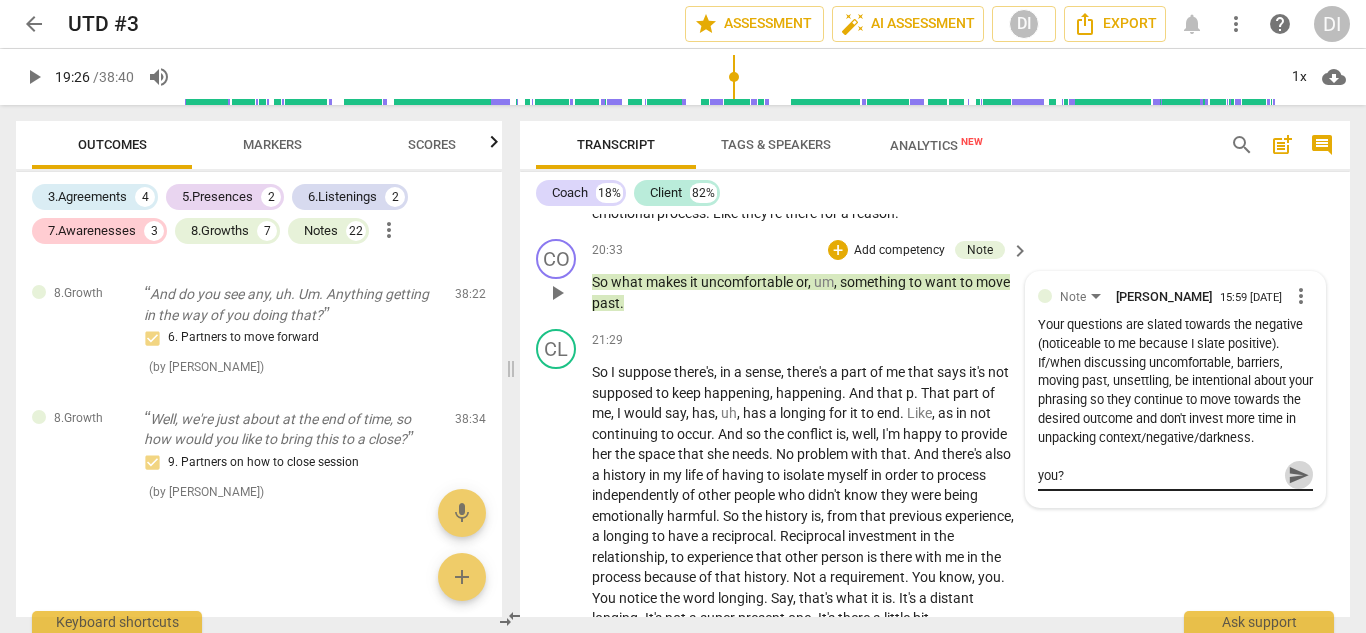 click on "send" at bounding box center [1299, 475] 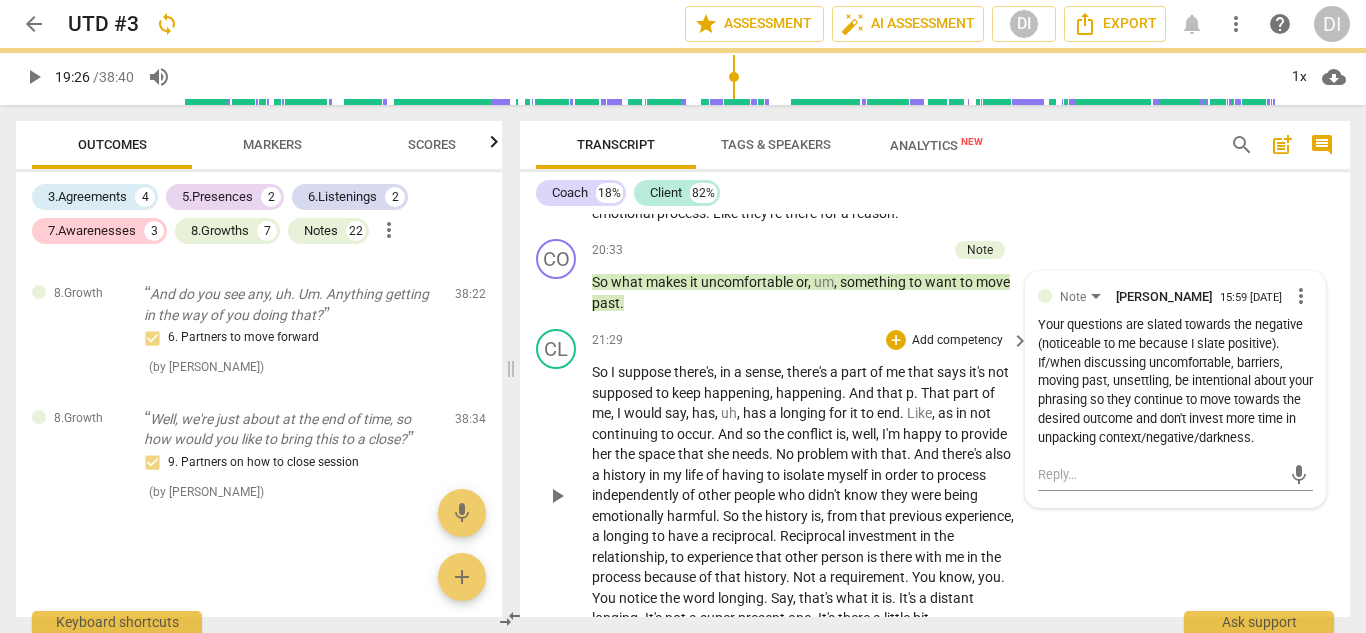 scroll, scrollTop: 0, scrollLeft: 0, axis: both 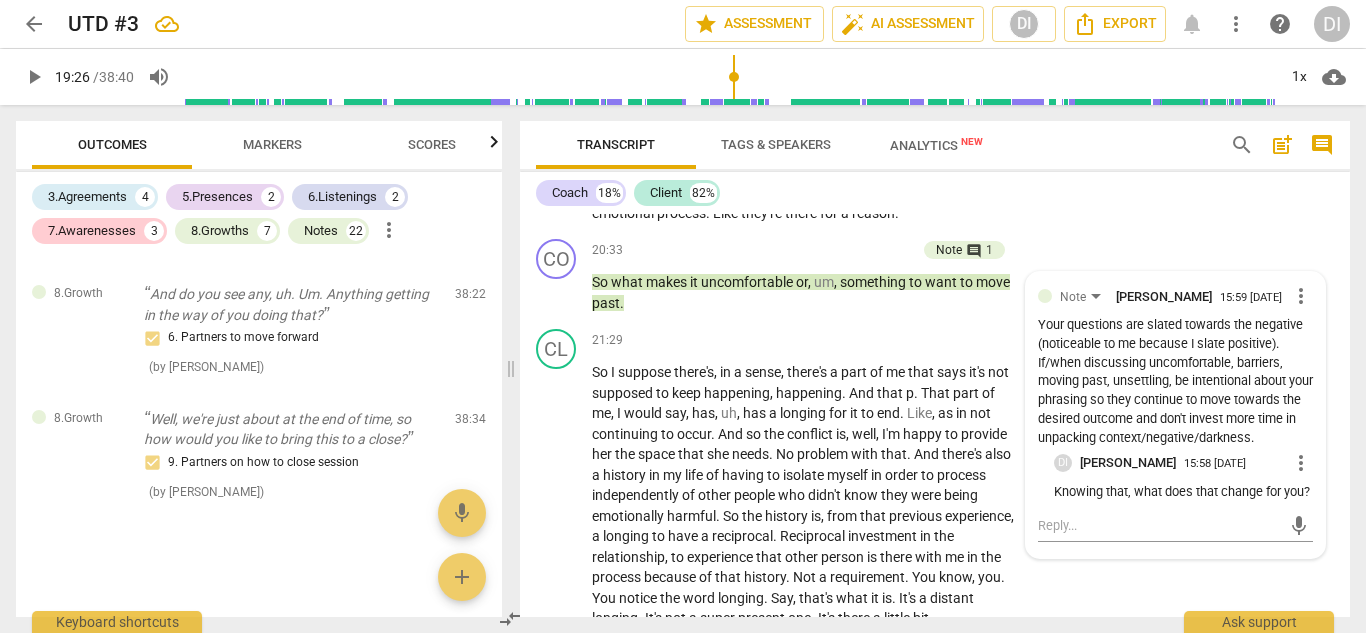 drag, startPoint x: 1342, startPoint y: 432, endPoint x: 1346, endPoint y: 506, distance: 74.10803 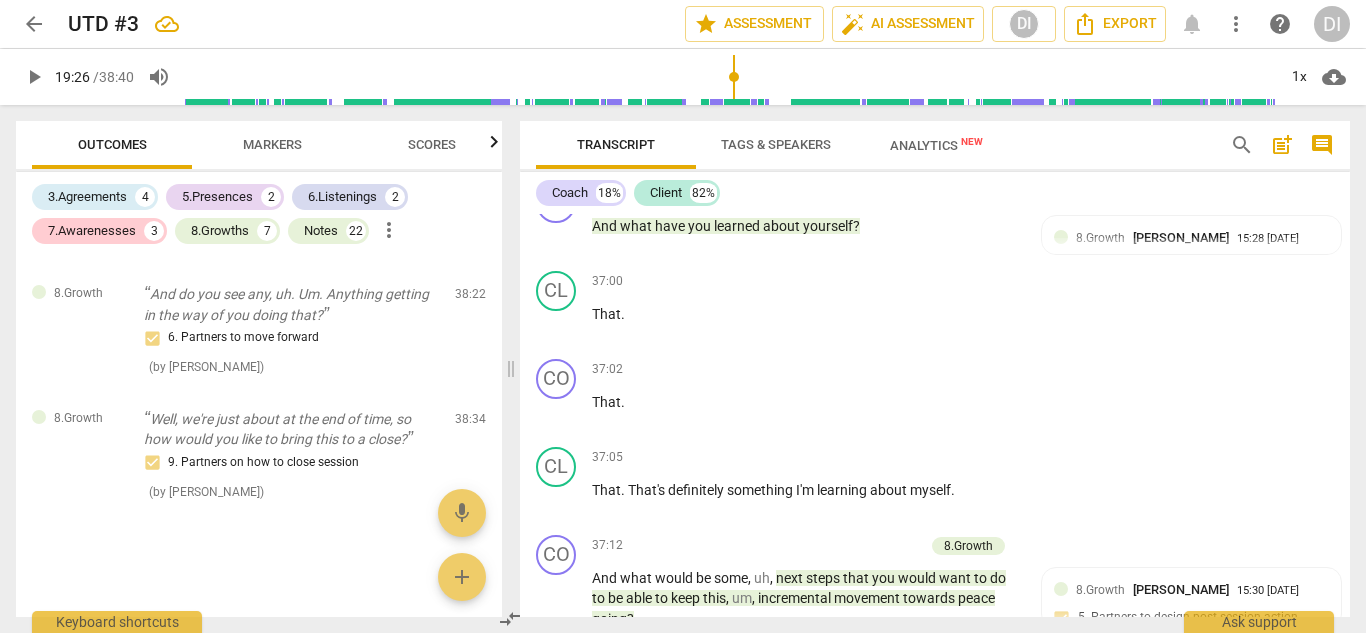 scroll, scrollTop: 9563, scrollLeft: 0, axis: vertical 